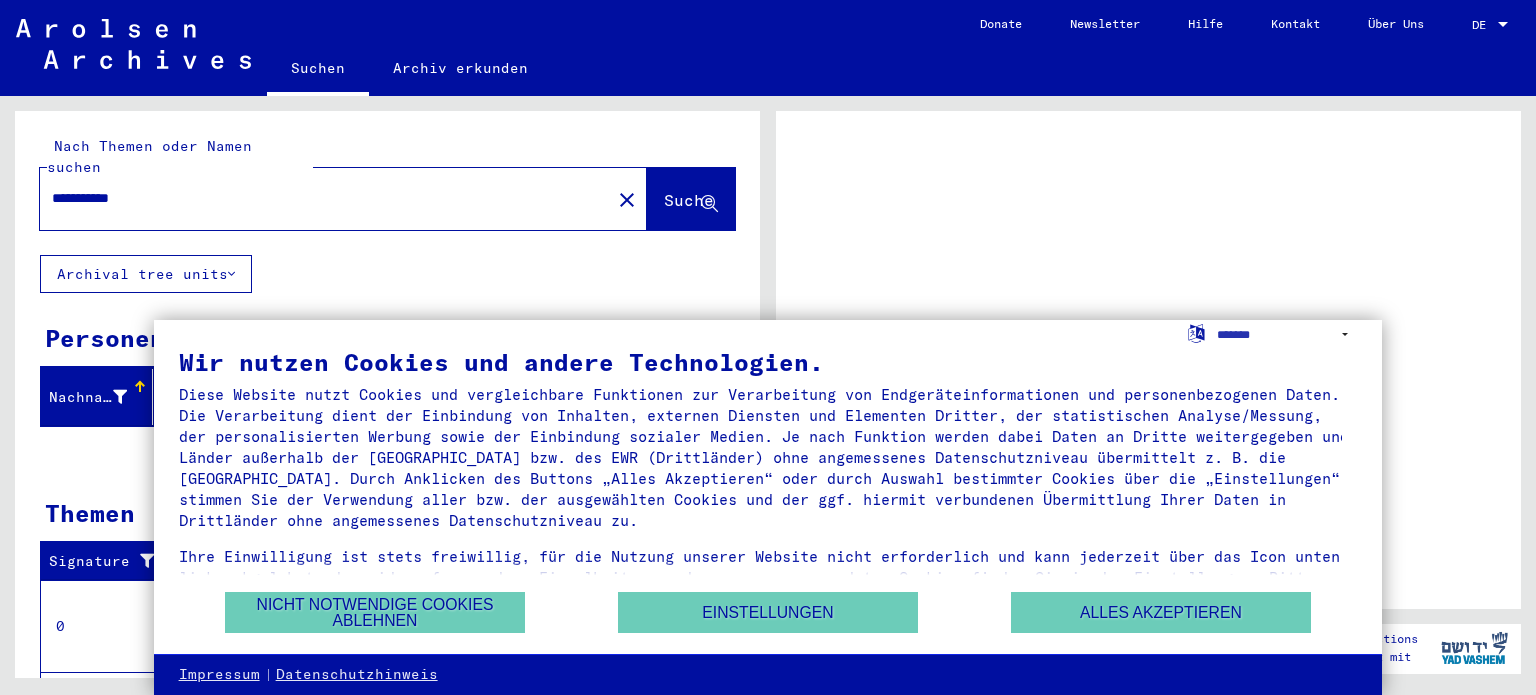 scroll, scrollTop: 0, scrollLeft: 0, axis: both 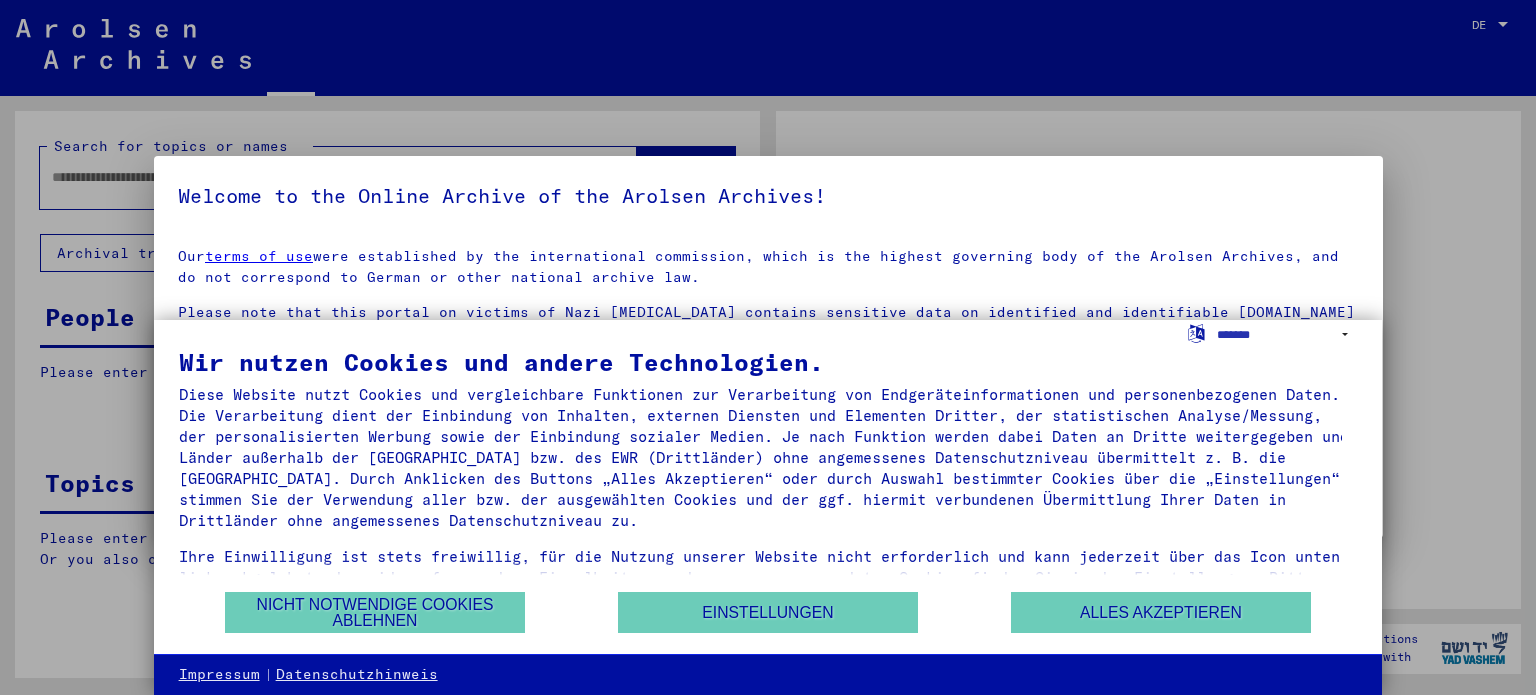 type on "**********" 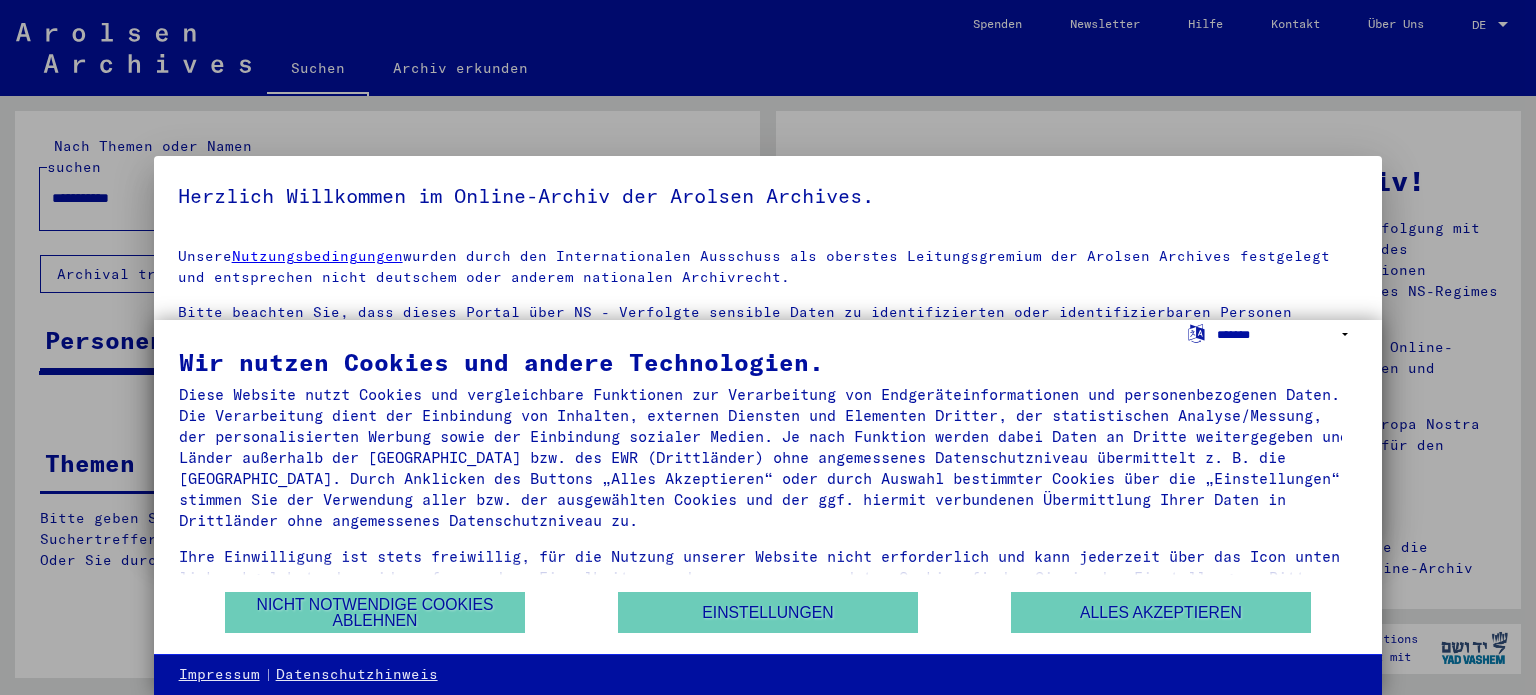 click on "**********" at bounding box center [1287, 334] 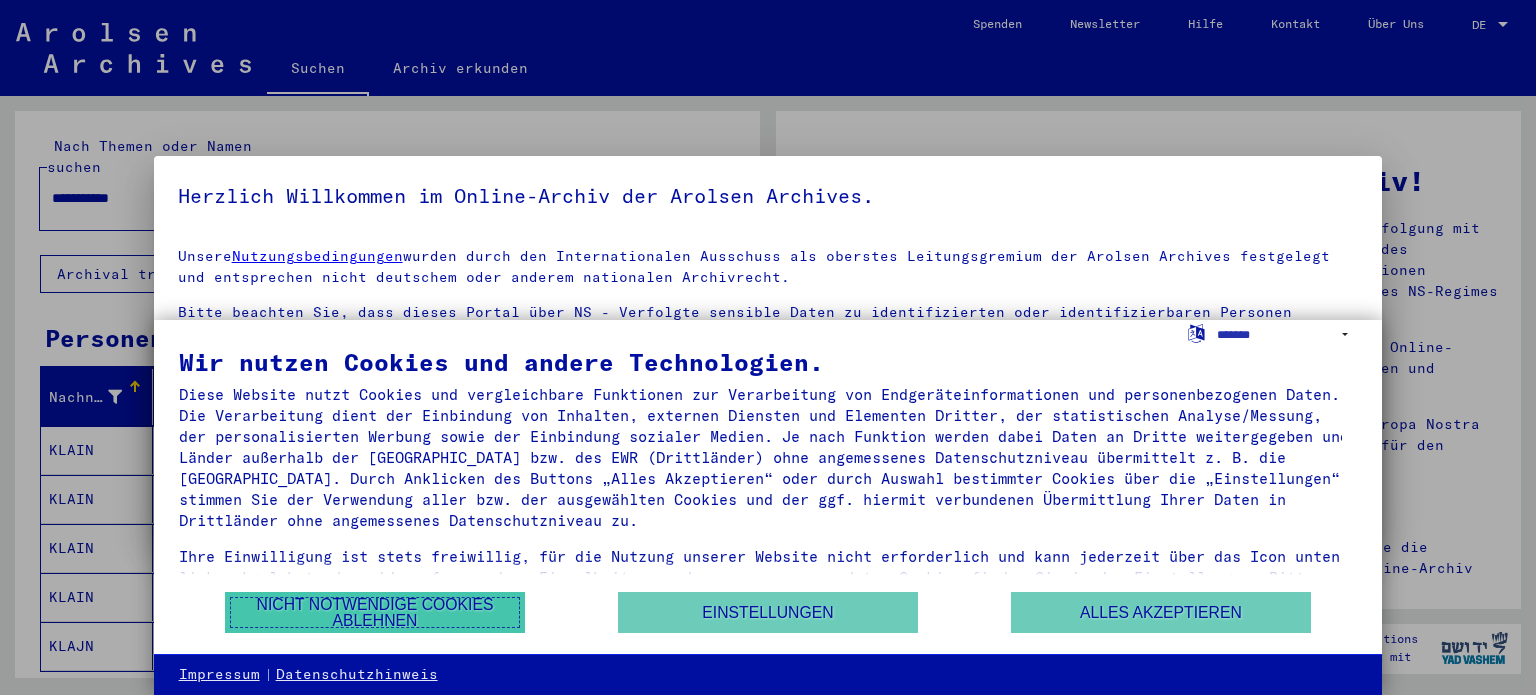 click on "Nicht notwendige Cookies ablehnen" at bounding box center [375, 612] 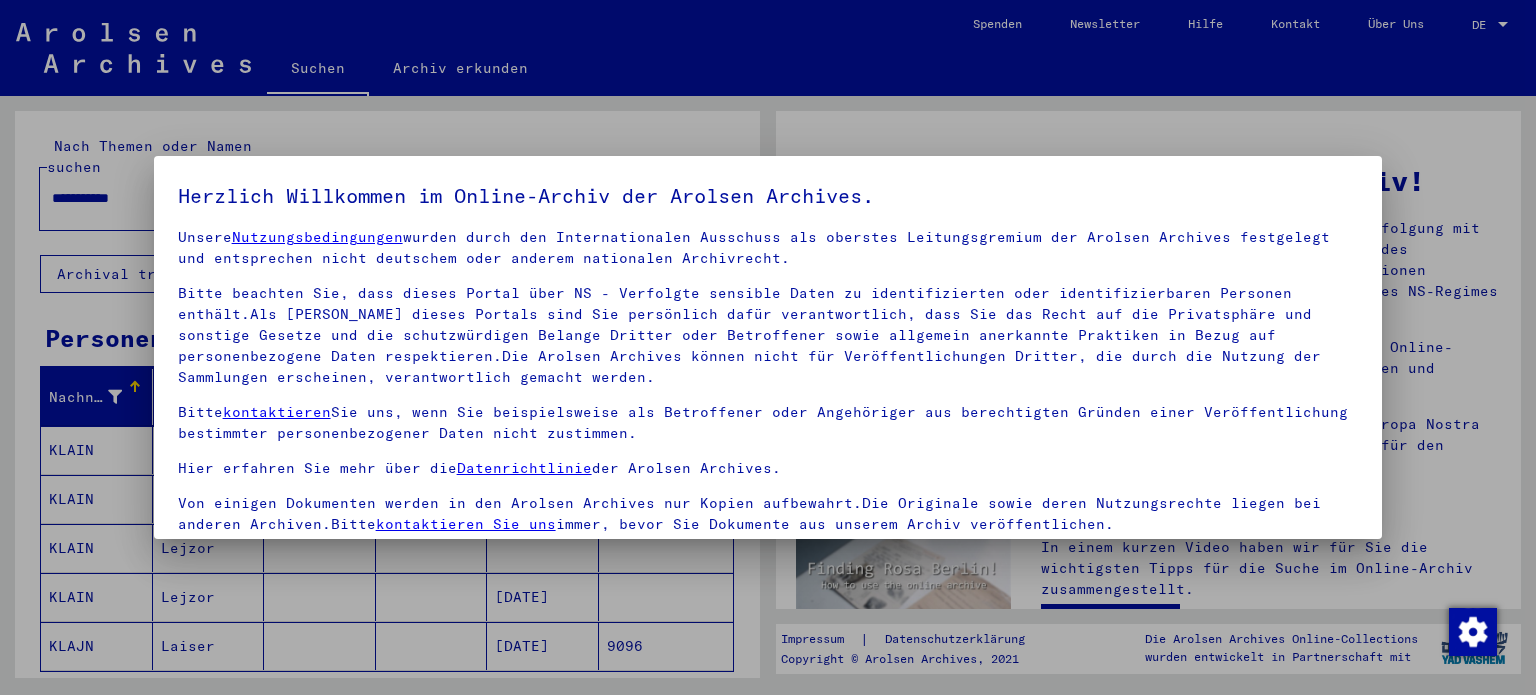 scroll, scrollTop: 28, scrollLeft: 0, axis: vertical 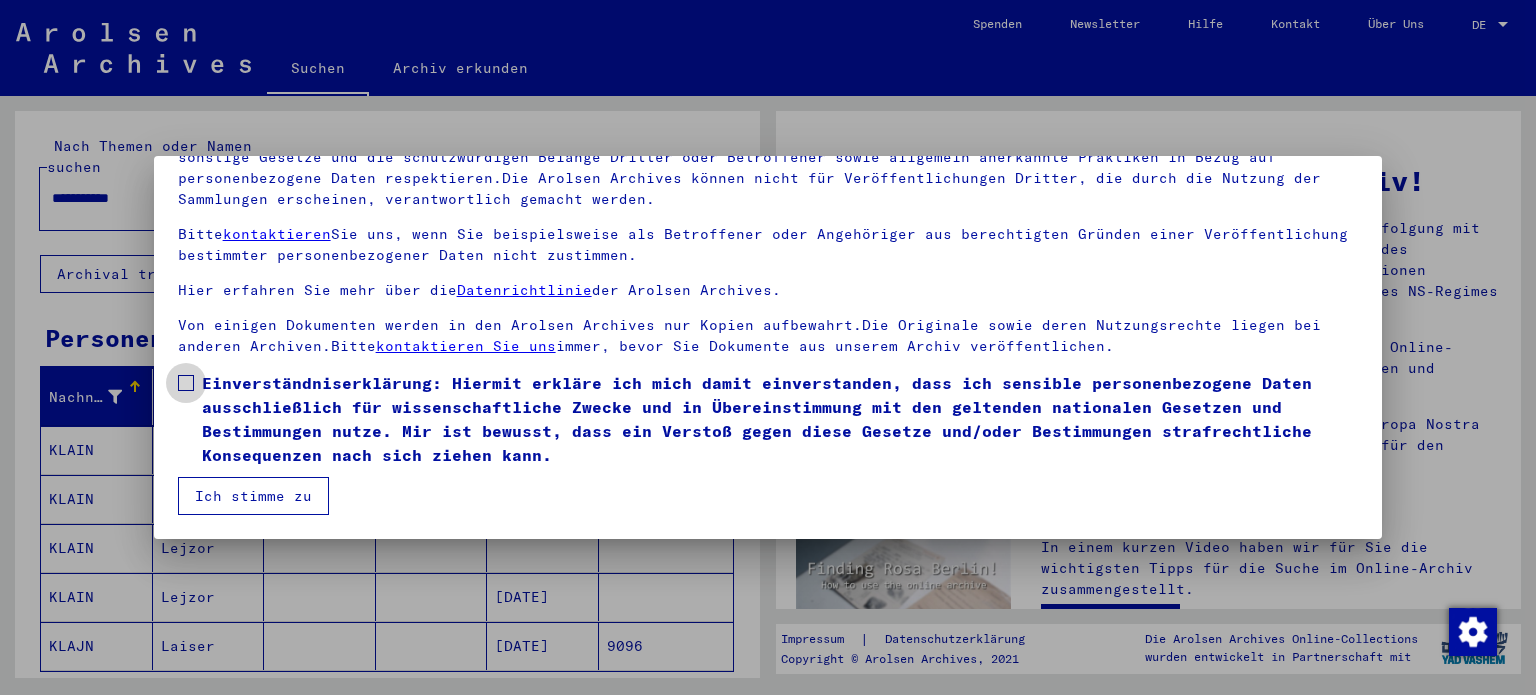 click on "Einverständniserklärung: Hiermit erkläre ich mich damit einverstanden, dass ich sensible personenbezogene Daten ausschließlich für wissenschaftliche Zwecke und in Übereinstimmung mit den geltenden nationalen Gesetzen und Bestimmungen nutze. Mir ist bewusst, dass ein Verstoß gegen diese Gesetze und/oder Bestimmungen strafrechtliche Konsequenzen nach sich ziehen kann." at bounding box center [768, 419] 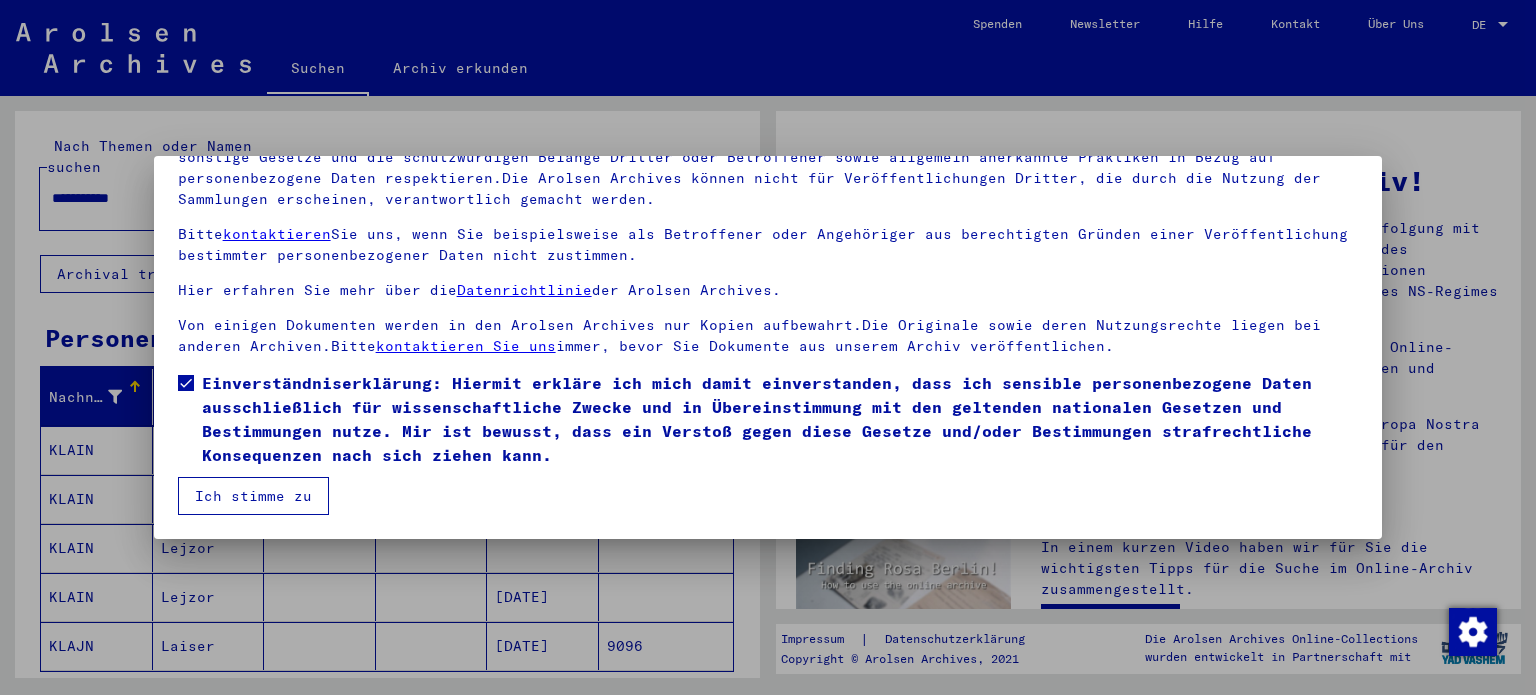 click on "Ich stimme zu" at bounding box center [253, 496] 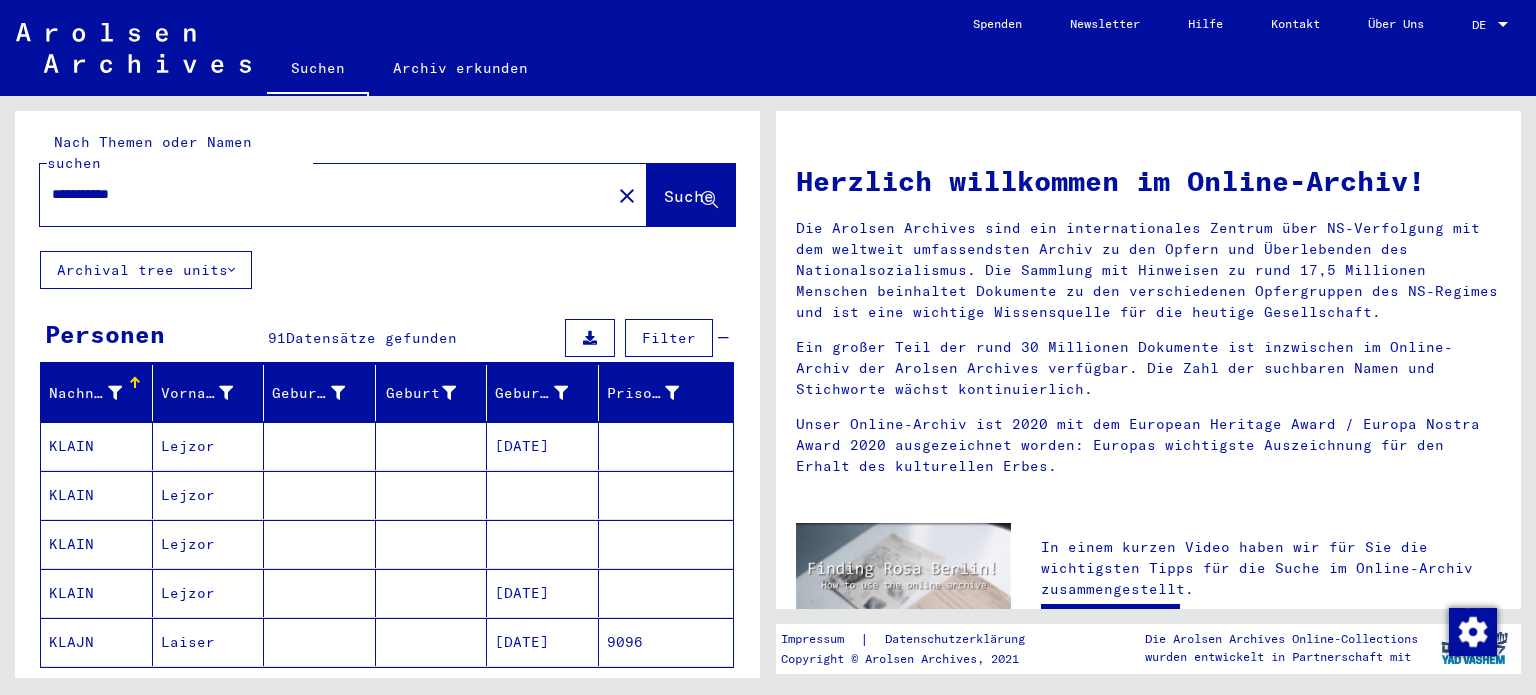 scroll, scrollTop: 0, scrollLeft: 0, axis: both 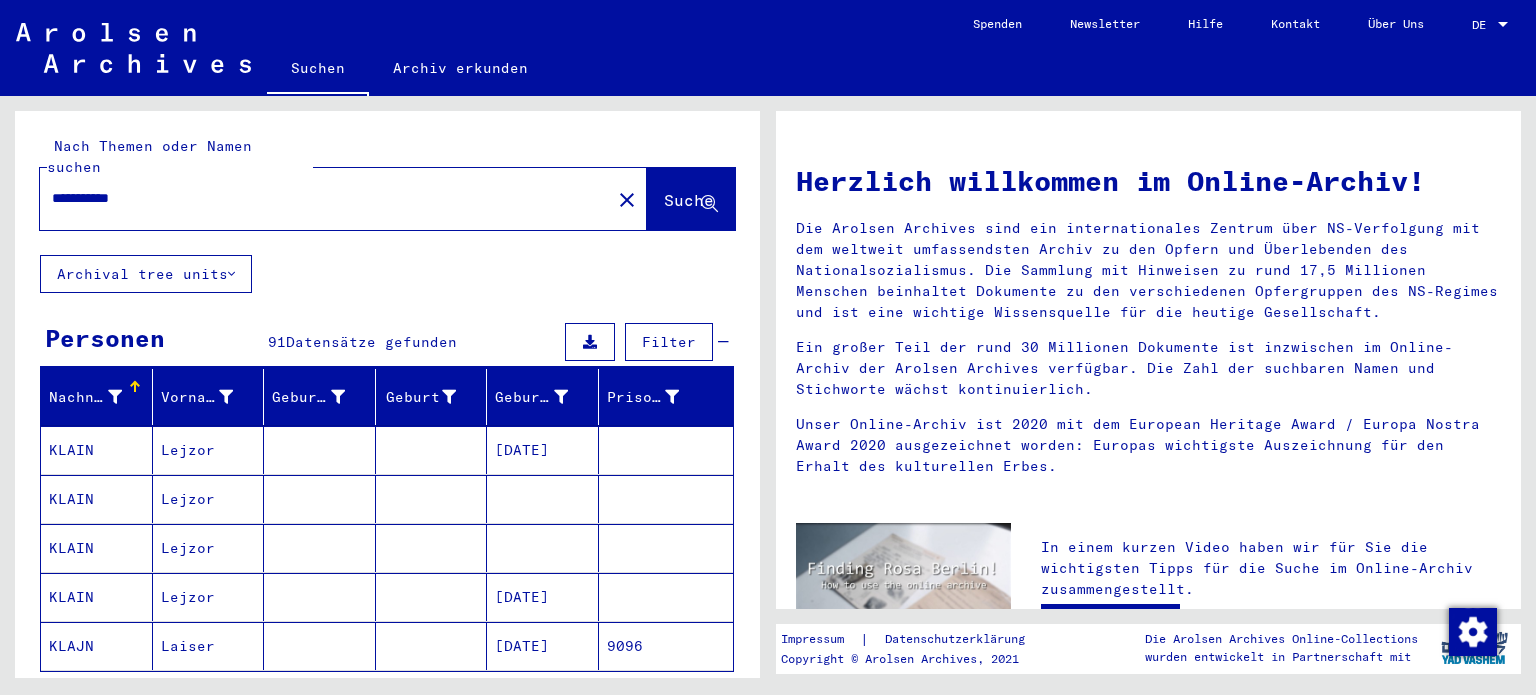 click on "Filter" at bounding box center (669, 342) 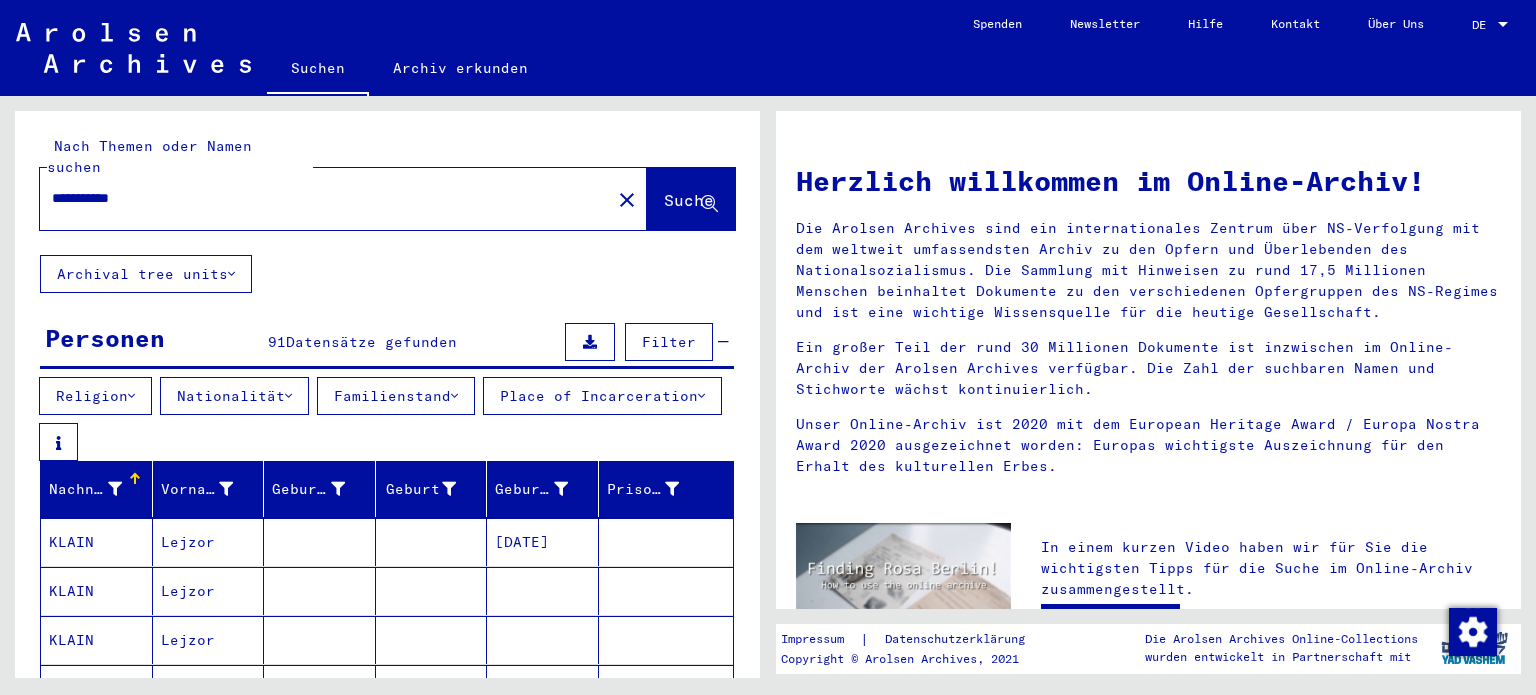click on "Religion" at bounding box center [95, 396] 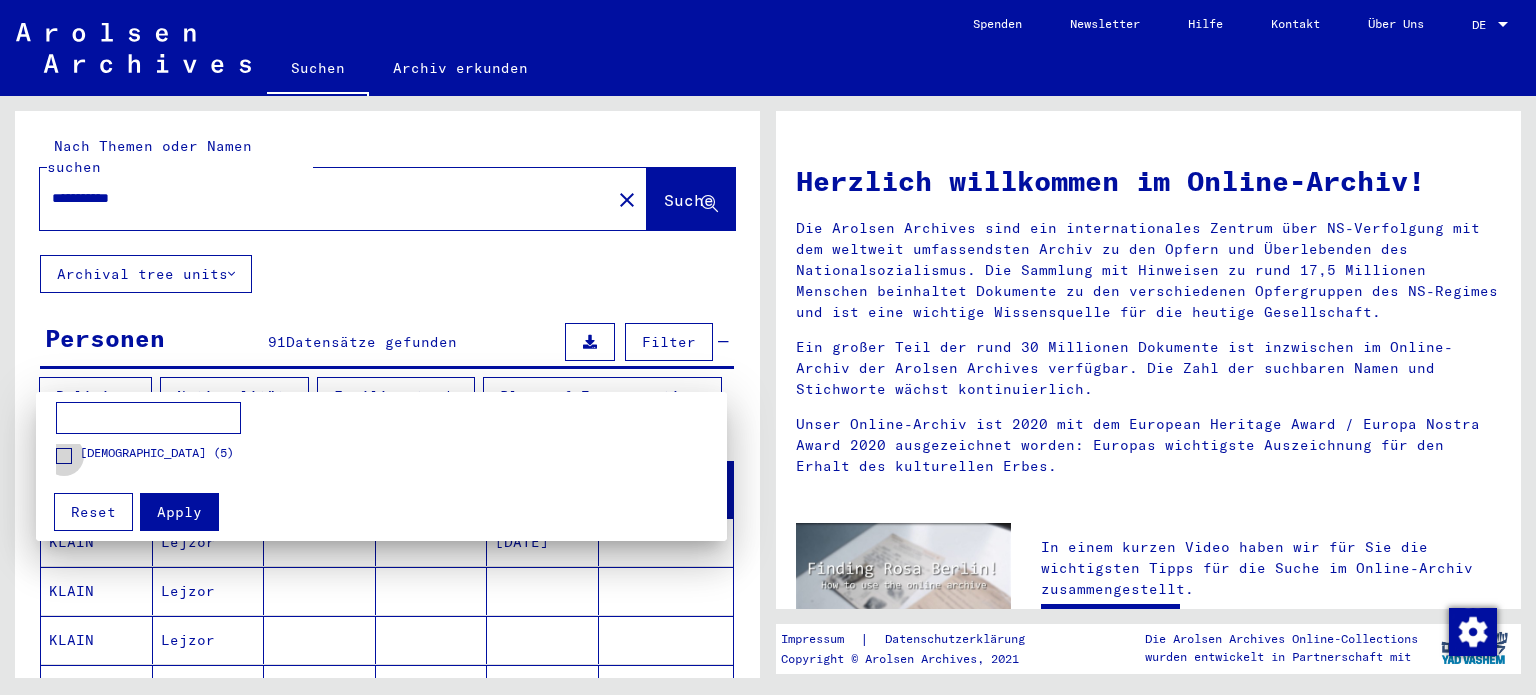 click on "[DEMOGRAPHIC_DATA] (5)" at bounding box center [157, 453] 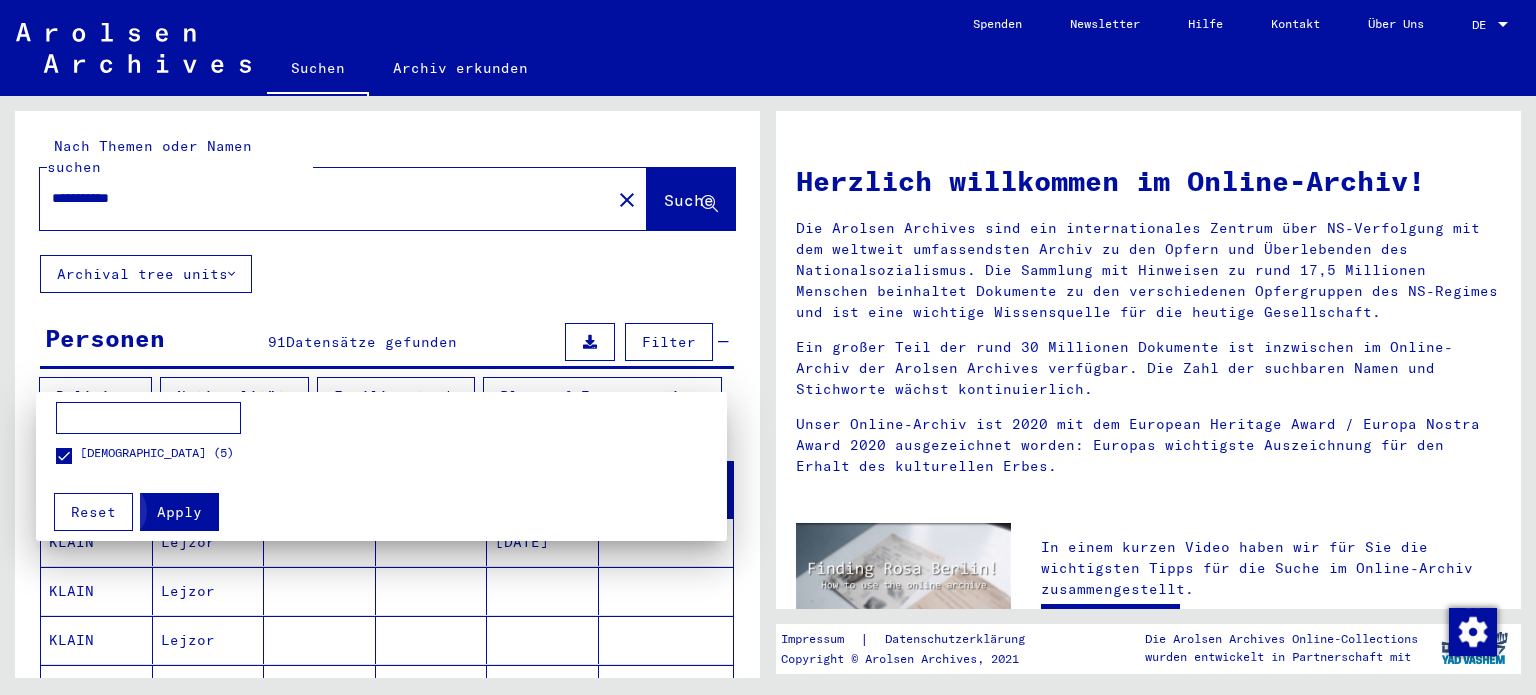 click on "Apply" at bounding box center [179, 512] 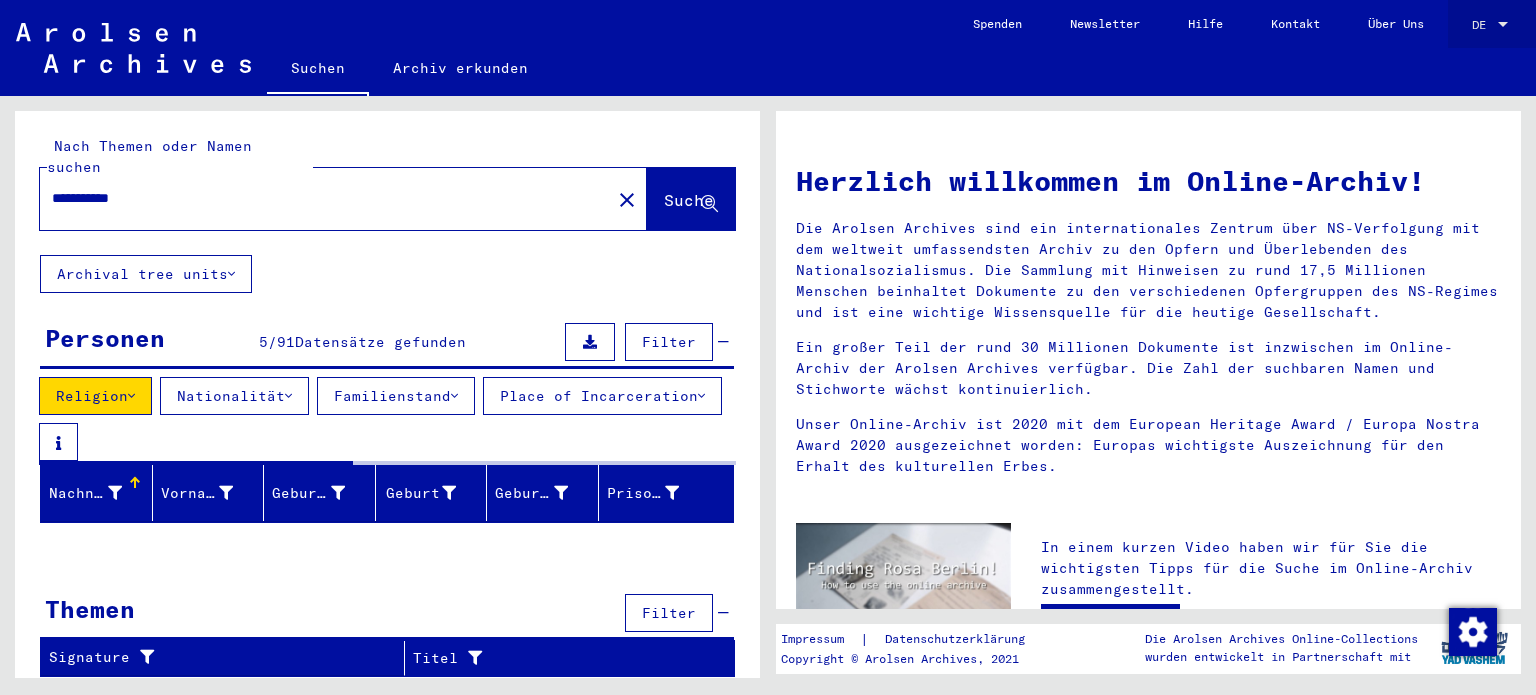 click at bounding box center [1503, 25] 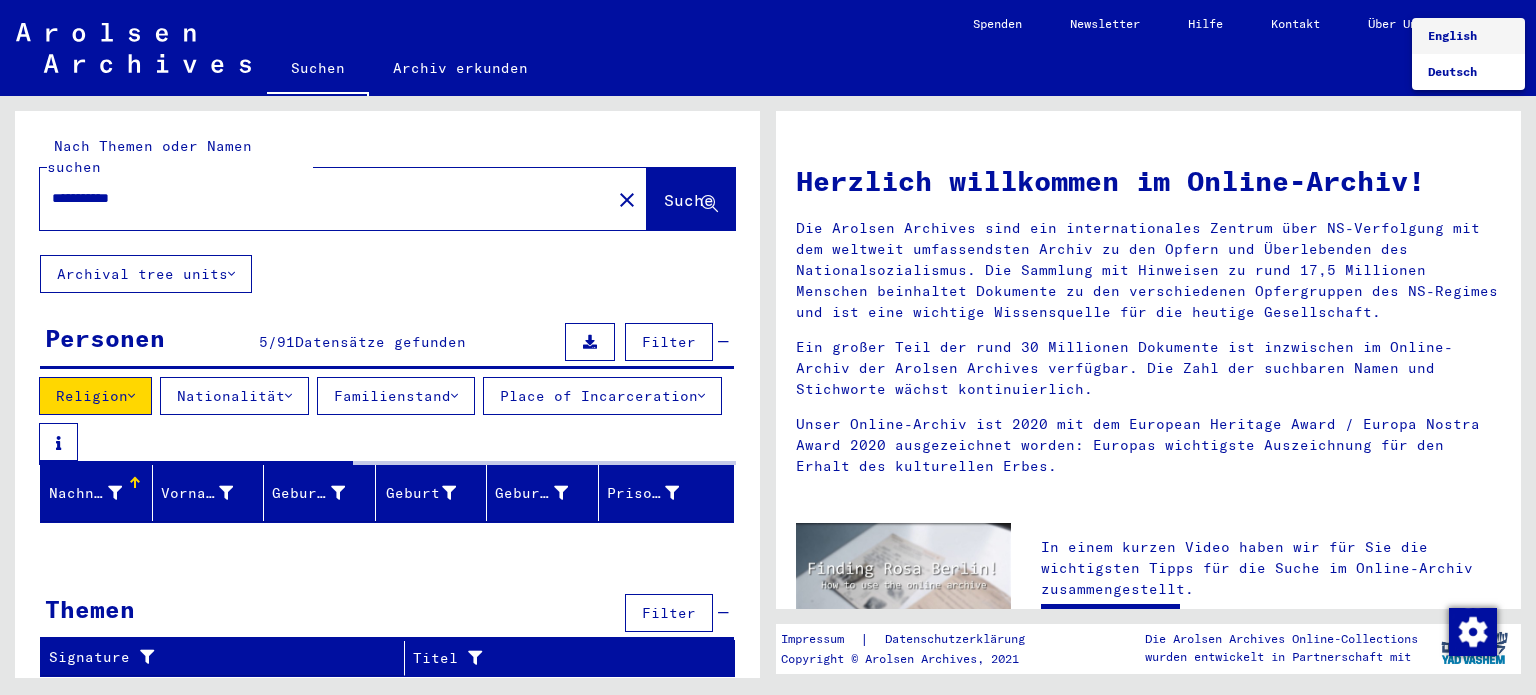 click on "English" at bounding box center (1452, 35) 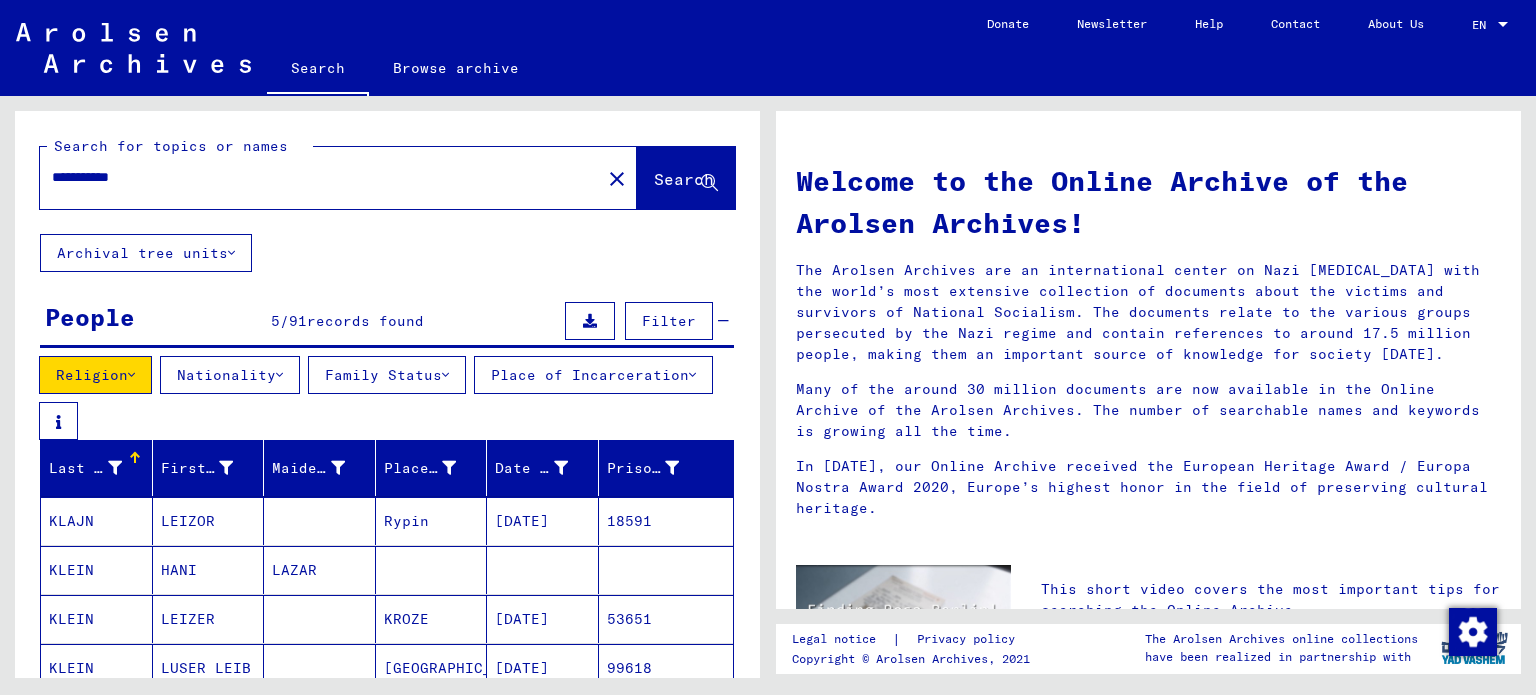 click on "Religion" at bounding box center (95, 375) 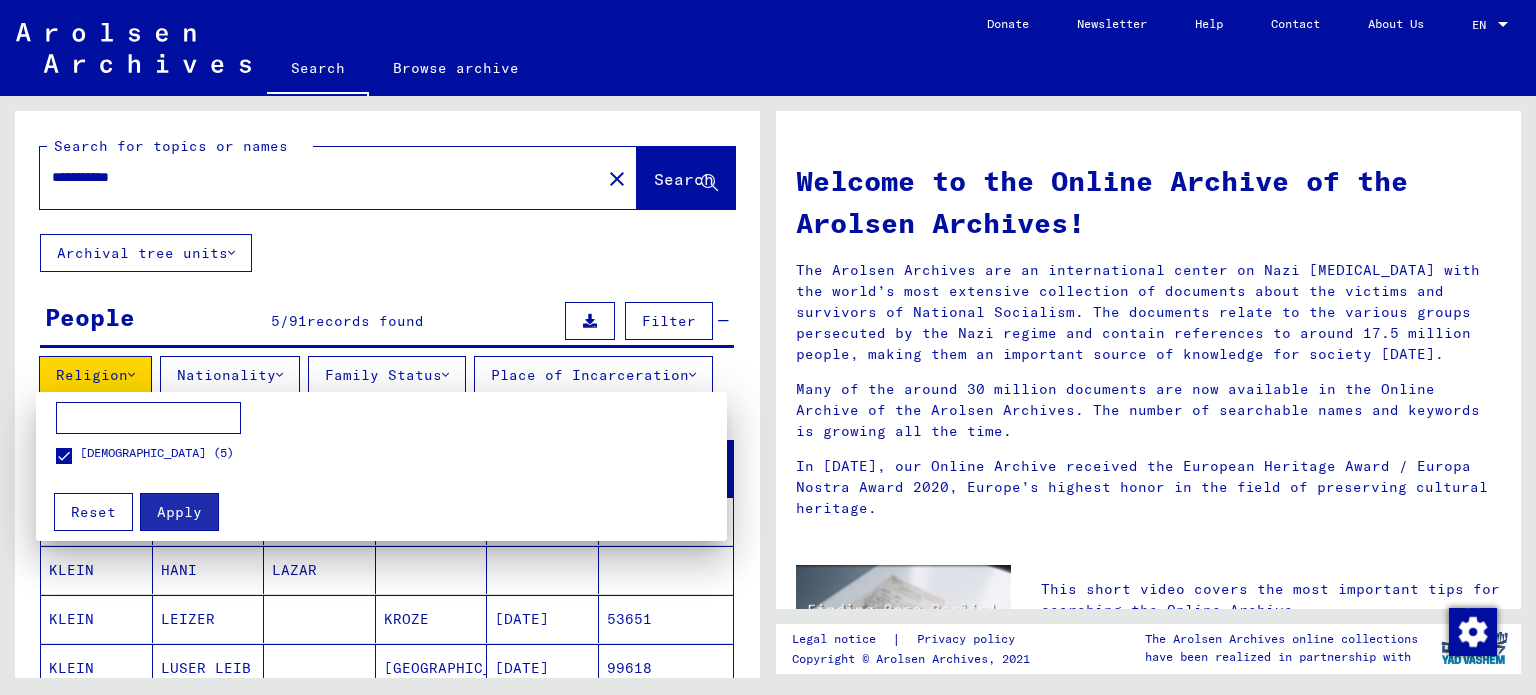 click at bounding box center (768, 347) 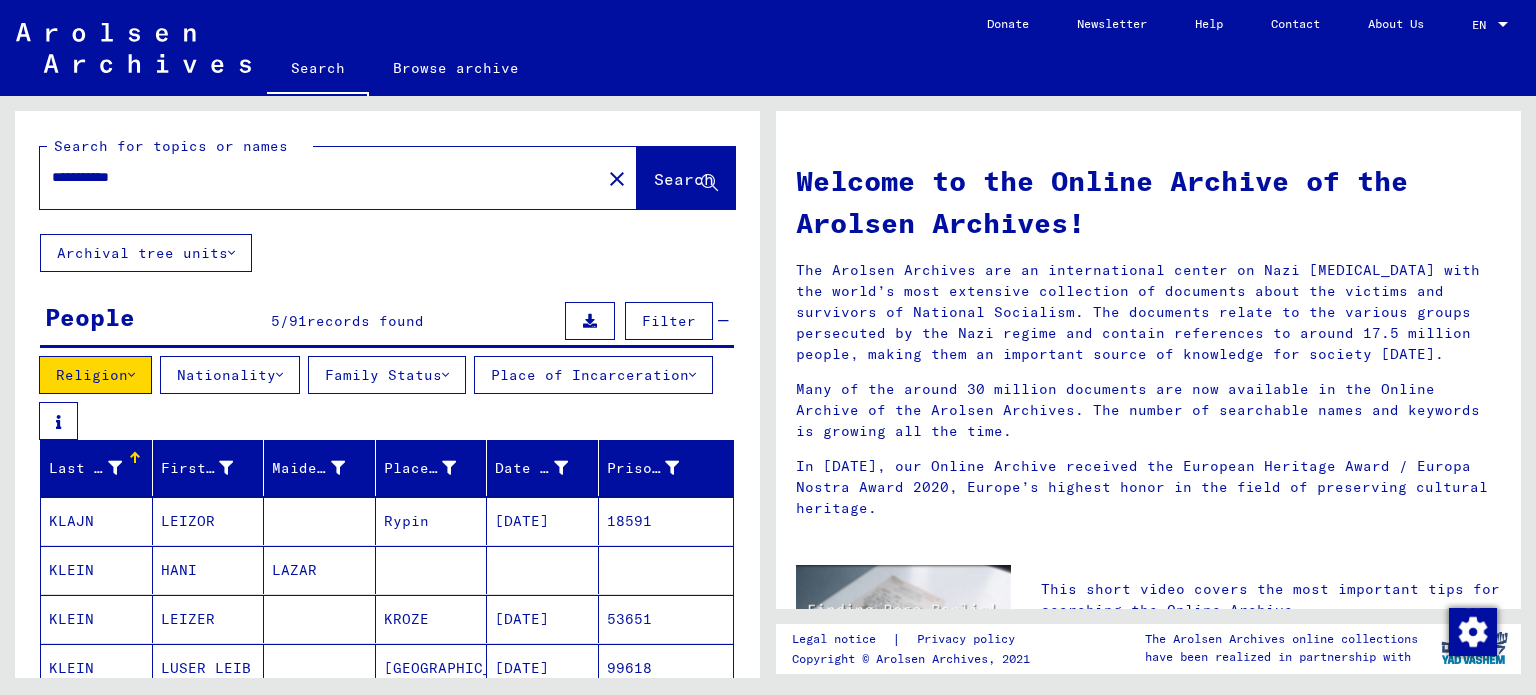 click on "Nationality" at bounding box center (230, 375) 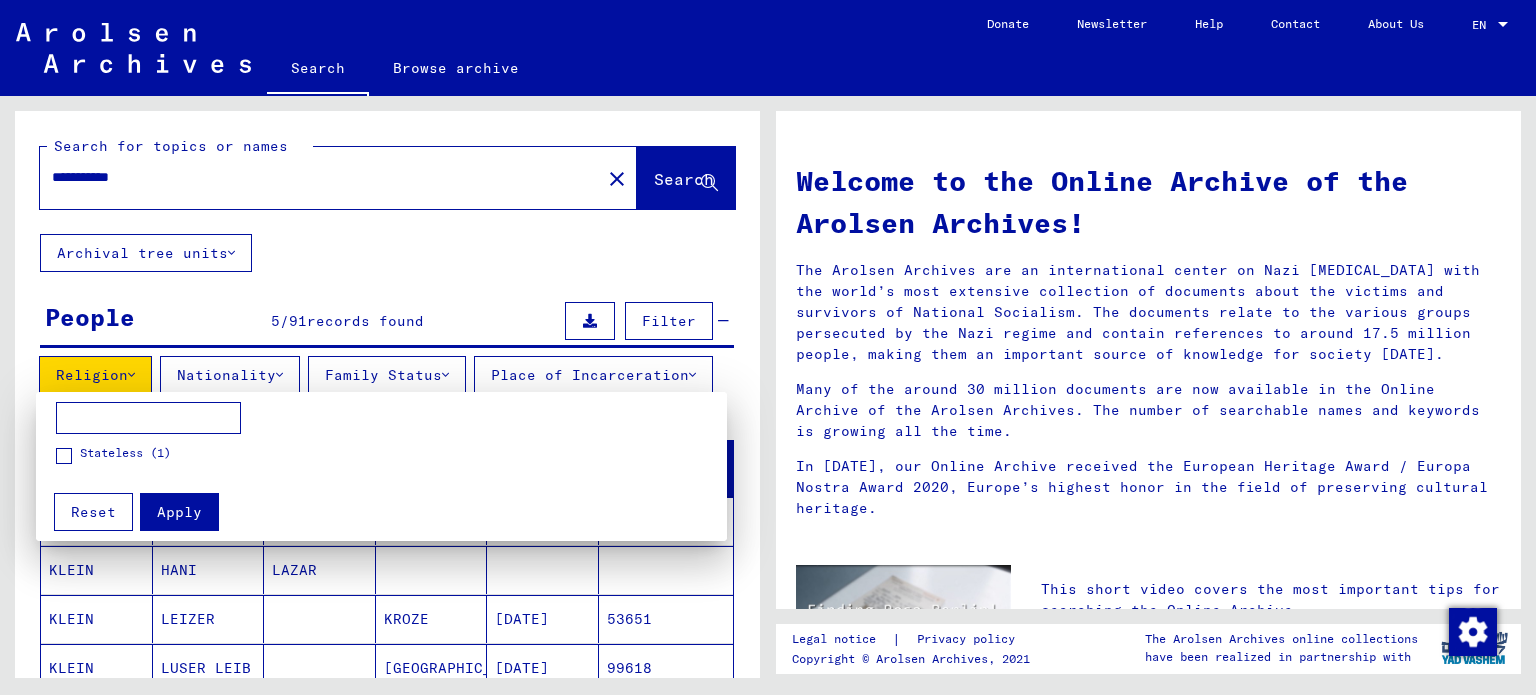 click at bounding box center (148, 418) 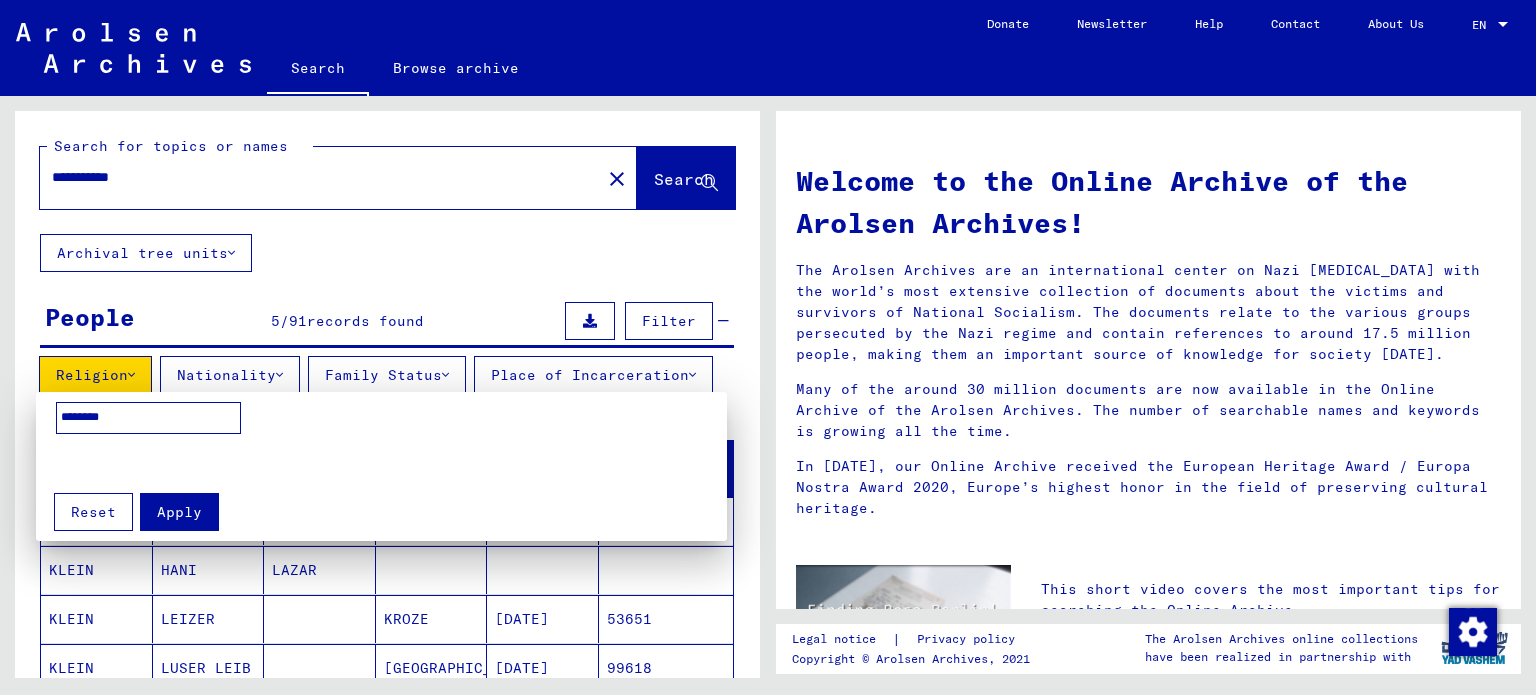 type on "********" 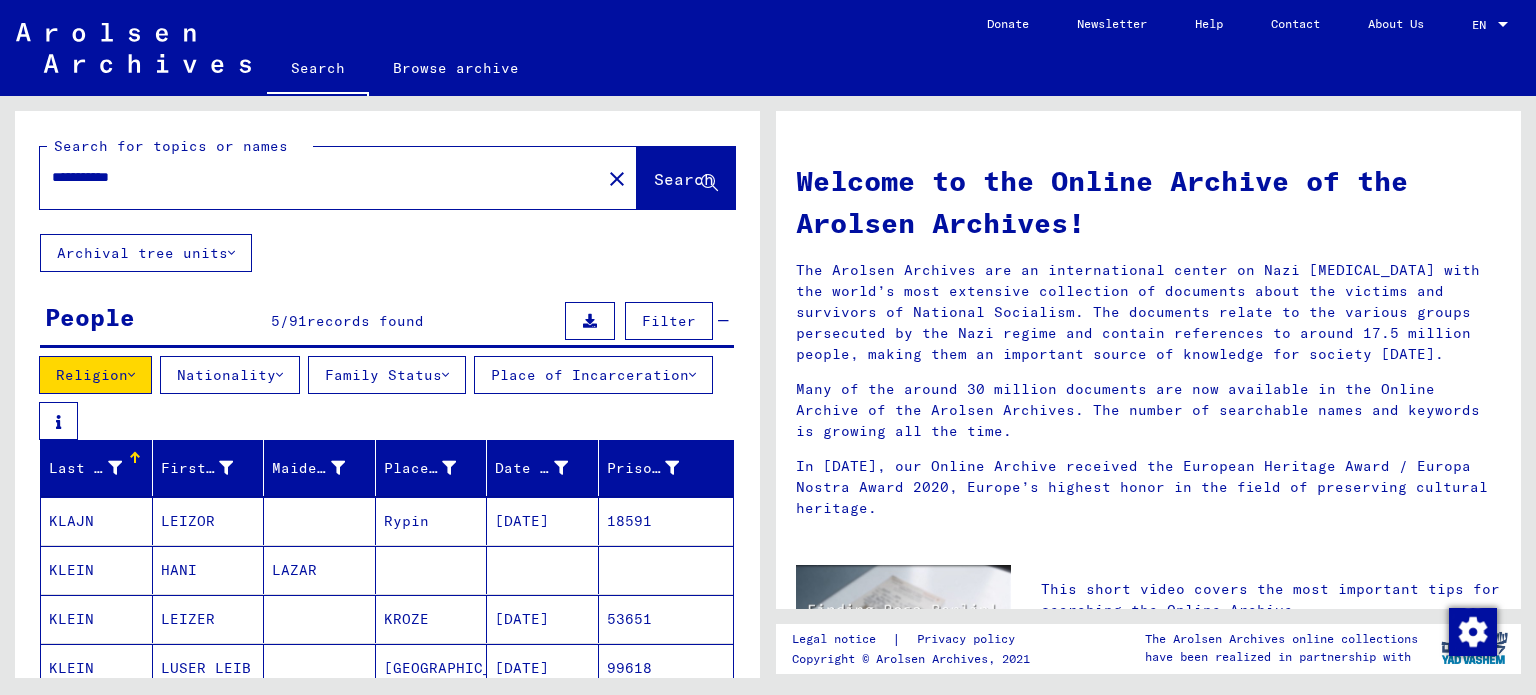 click on "Family Status" at bounding box center [387, 375] 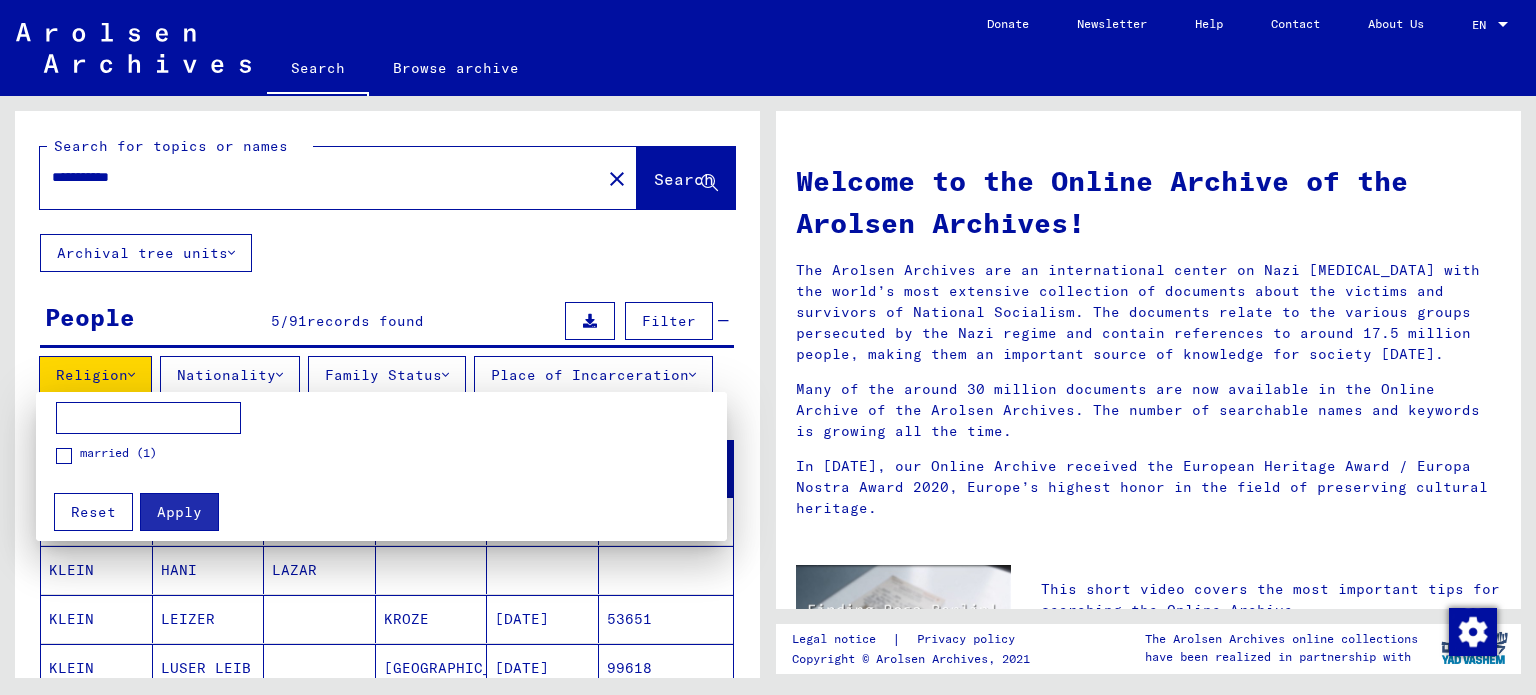 click at bounding box center (148, 418) 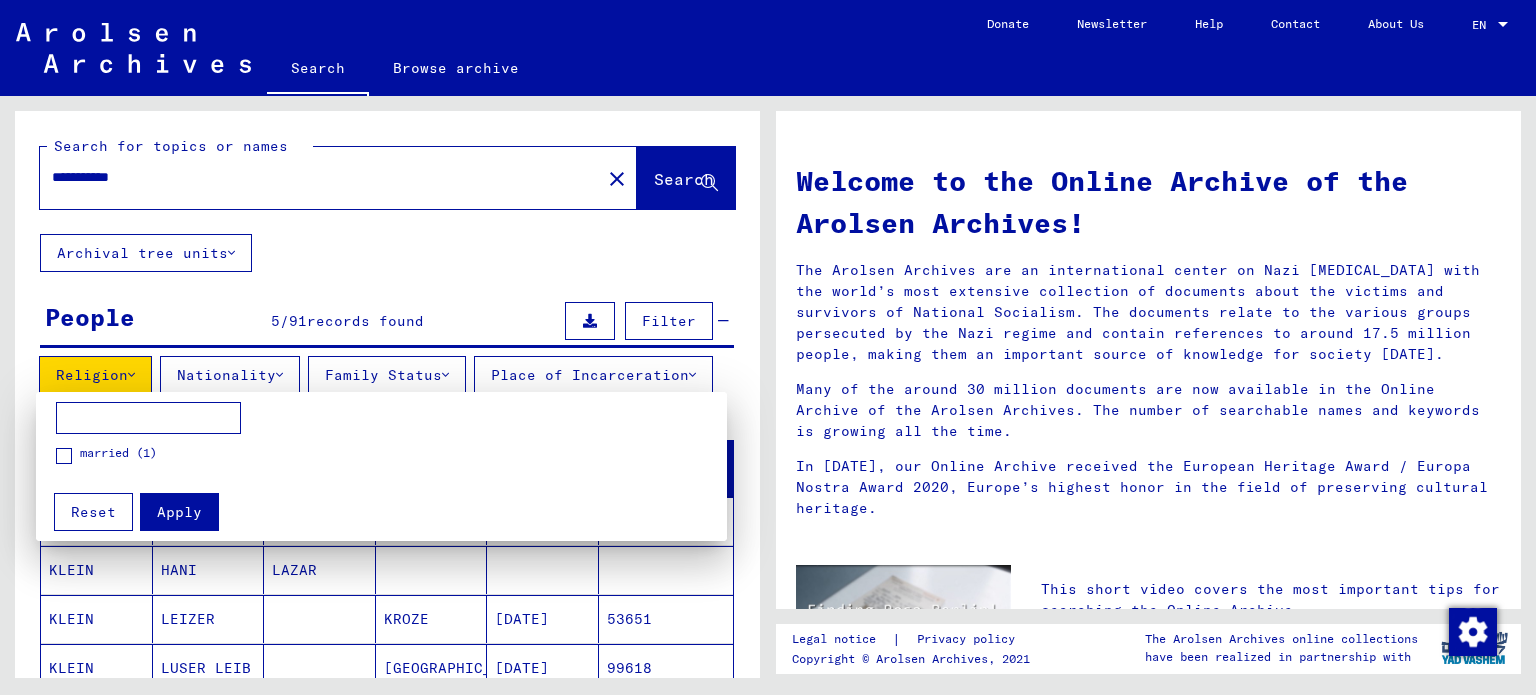 click at bounding box center (768, 347) 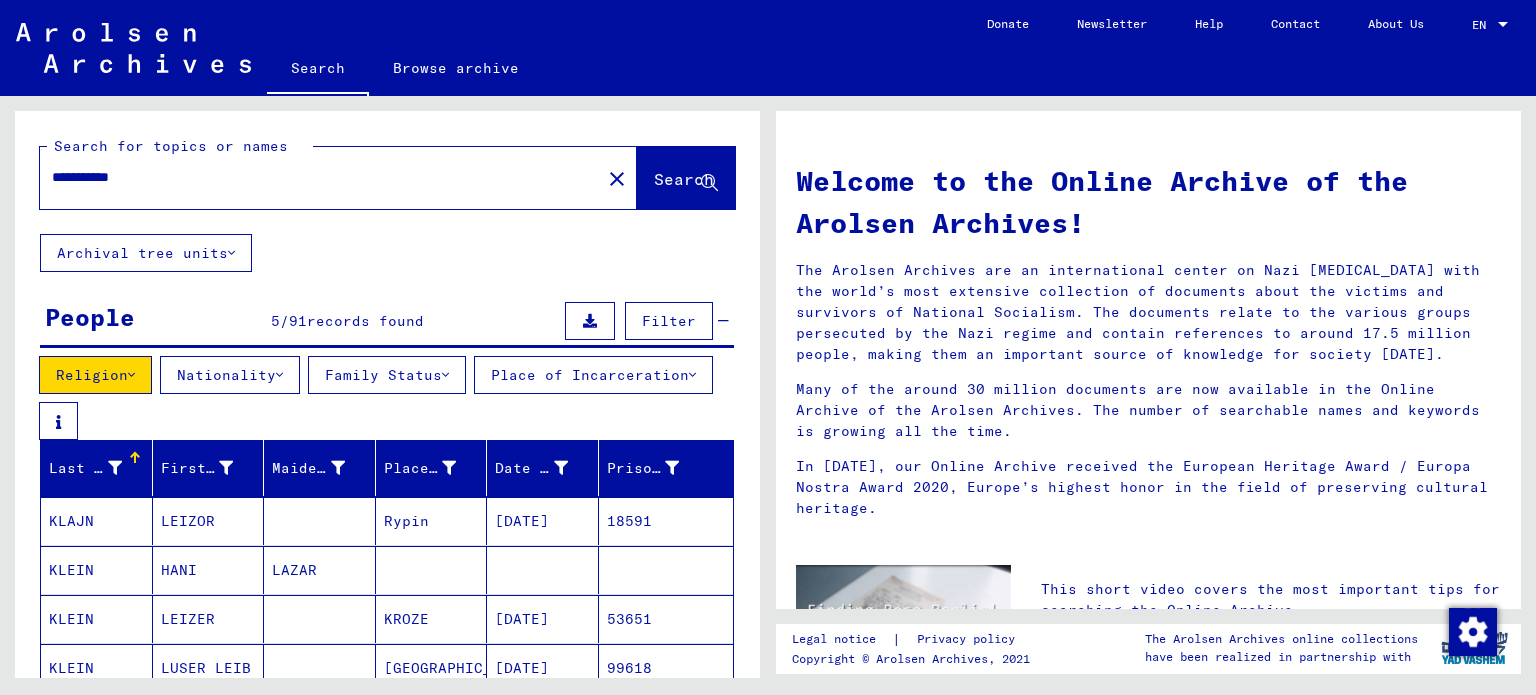 type 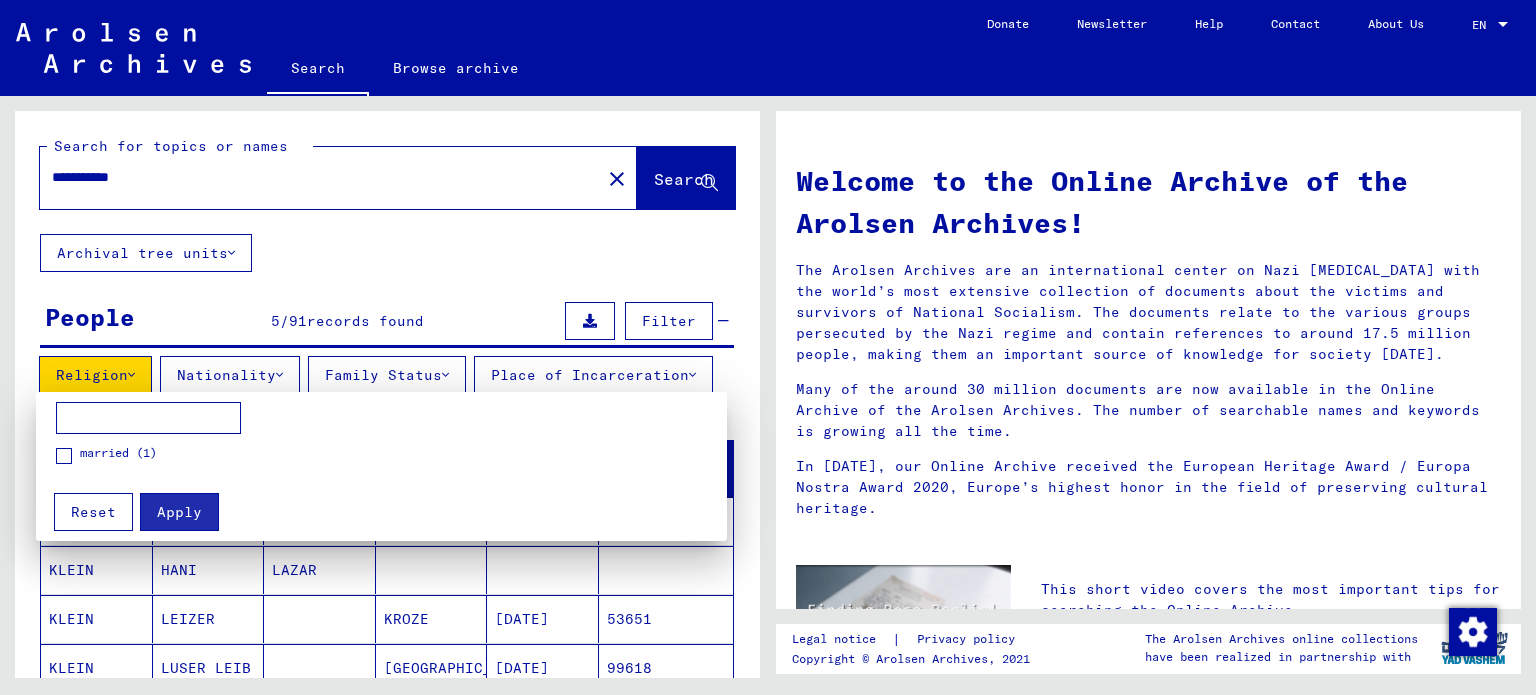 drag, startPoint x: 180, startPoint y: 415, endPoint x: 223, endPoint y: 399, distance: 45.88028 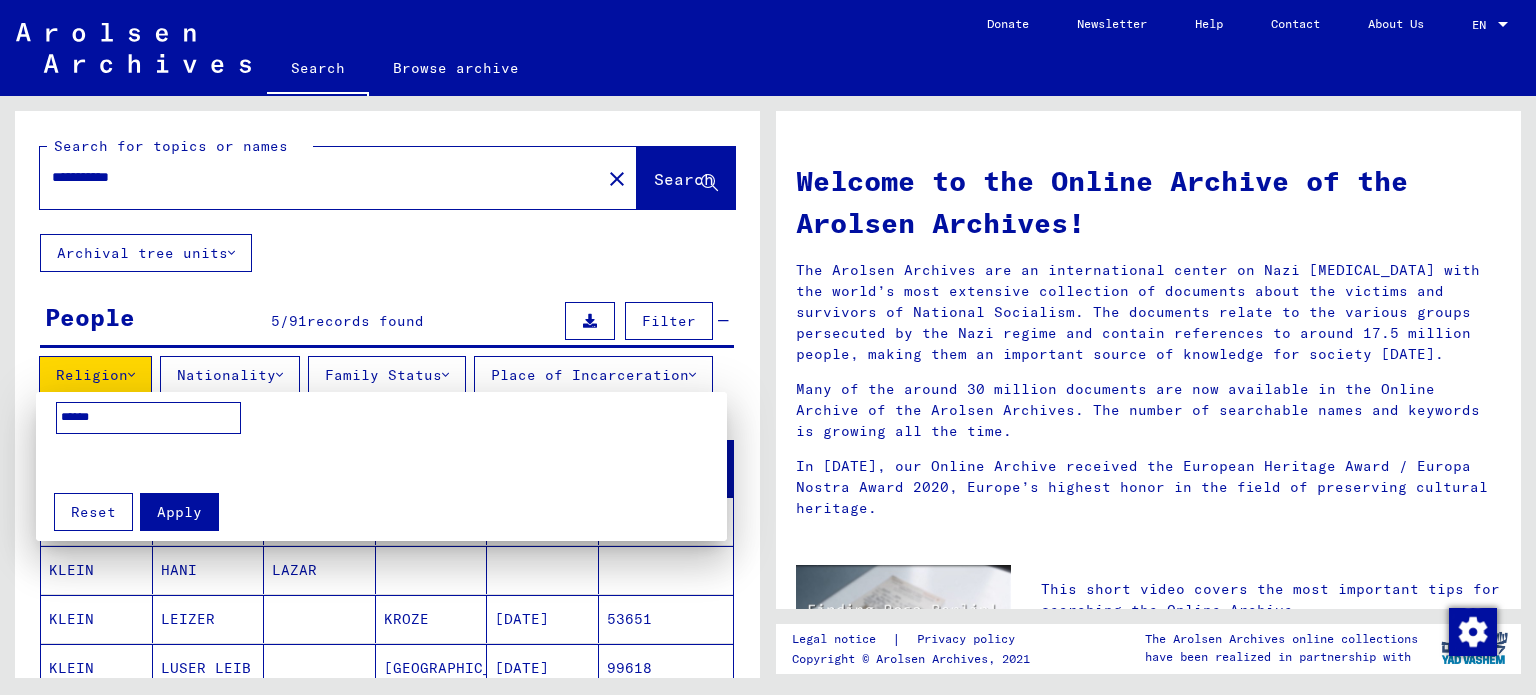 type on "******" 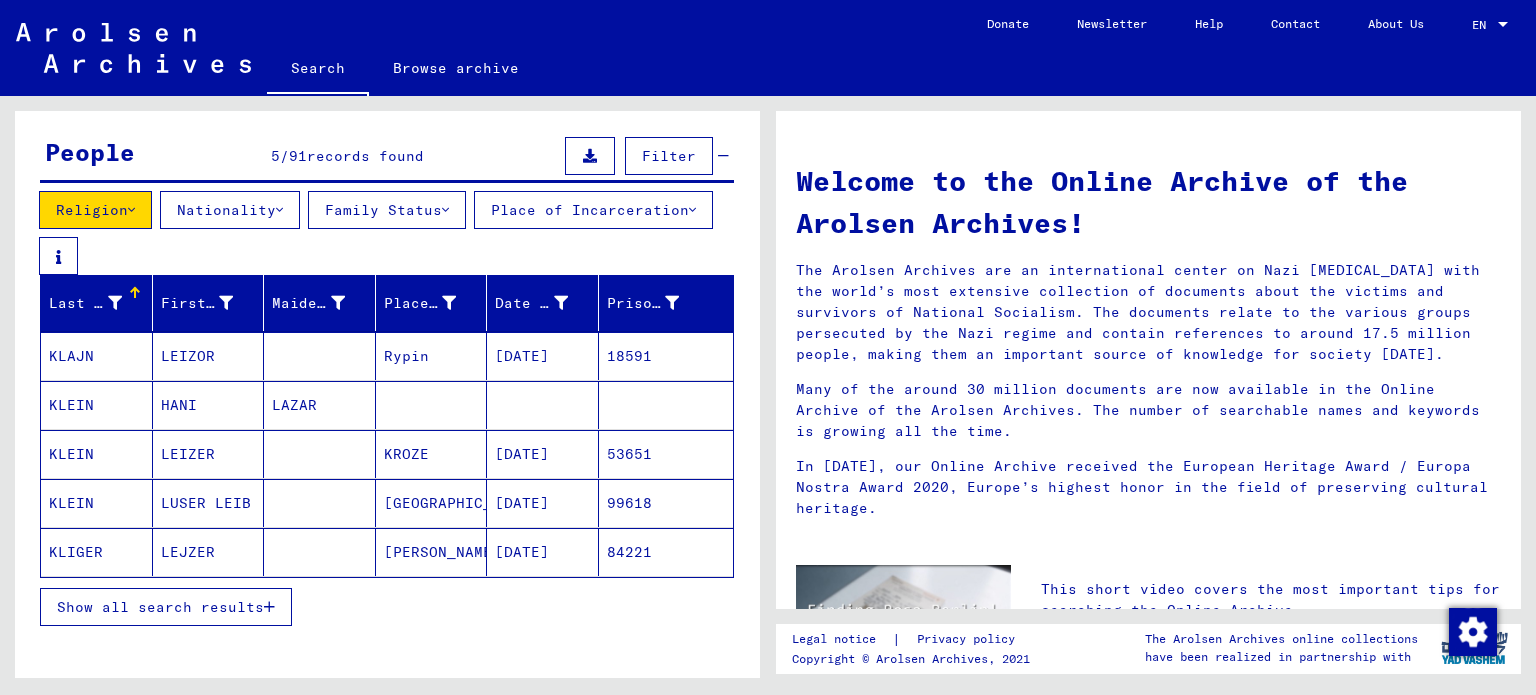 scroll, scrollTop: 200, scrollLeft: 0, axis: vertical 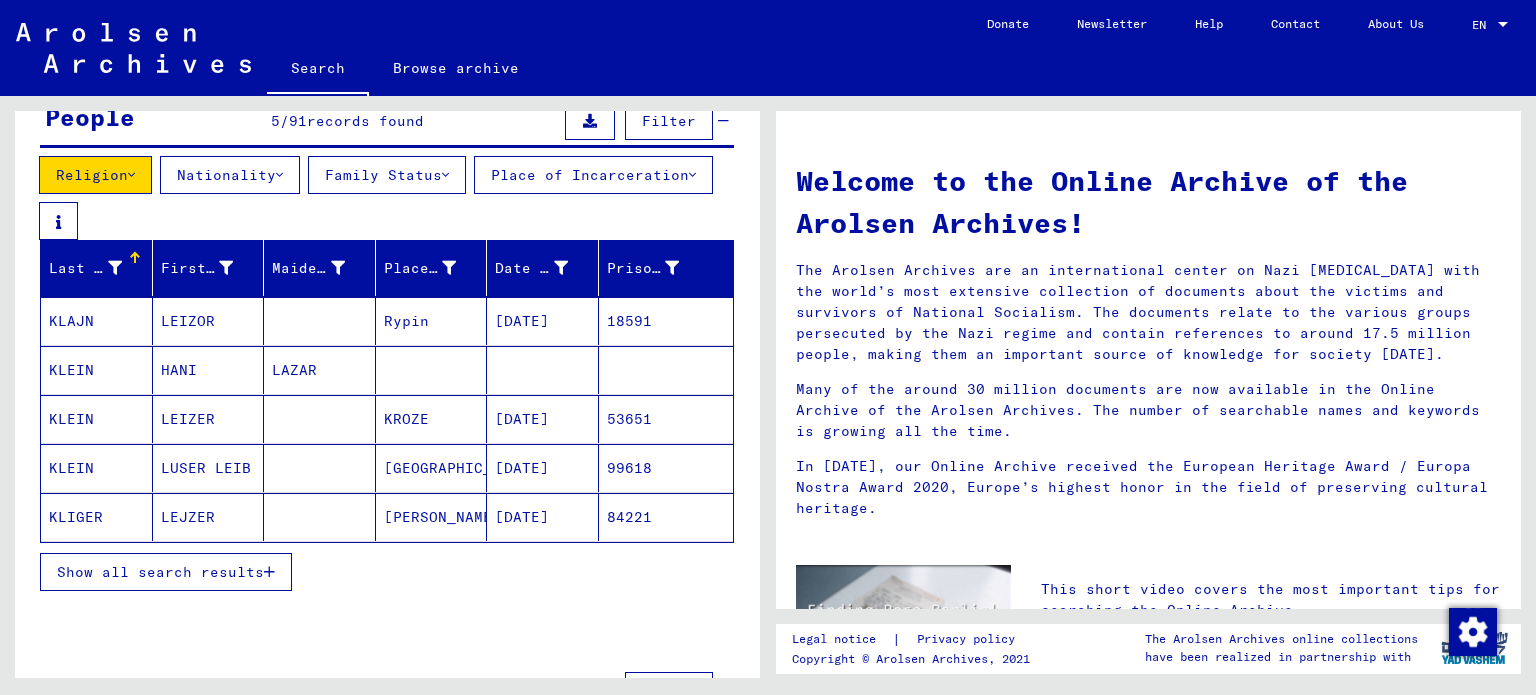 click on "Show all search results" at bounding box center (160, 572) 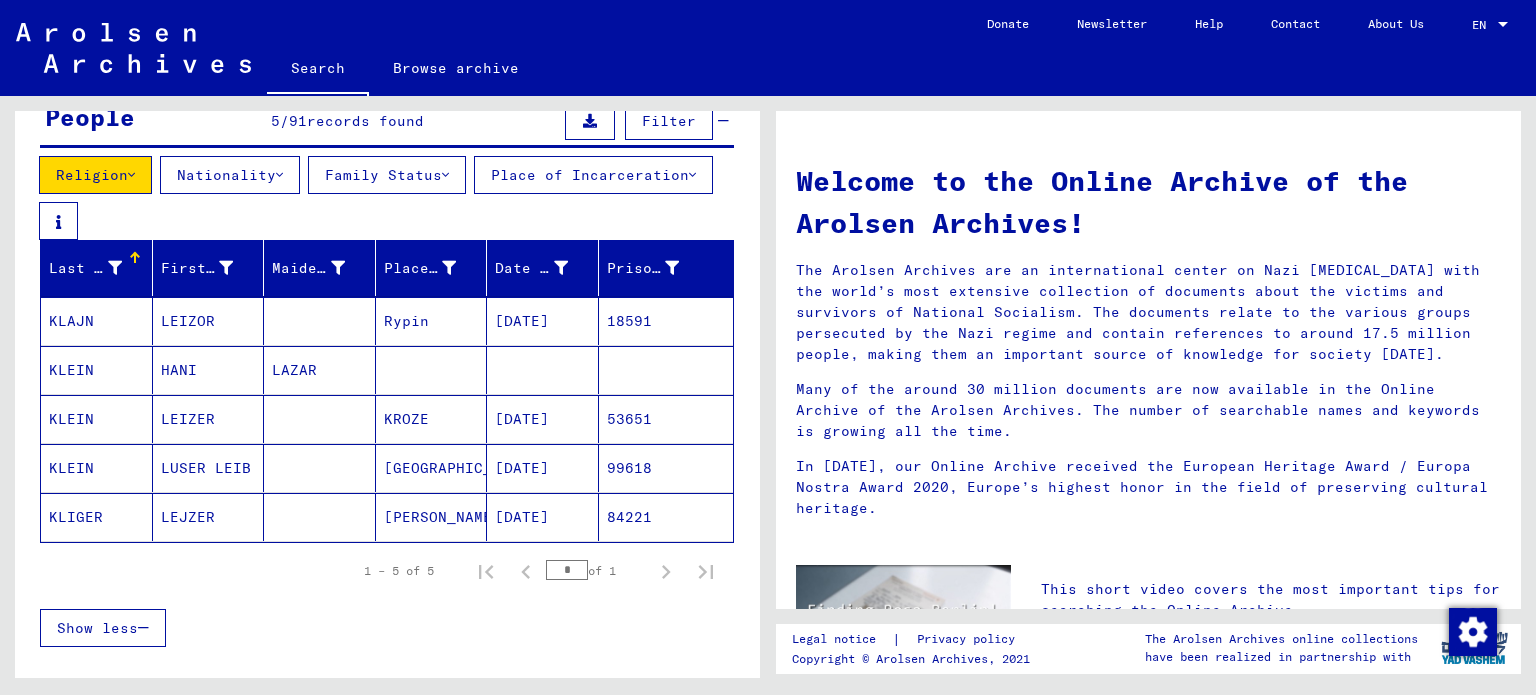 click on "KROZE" at bounding box center [432, 468] 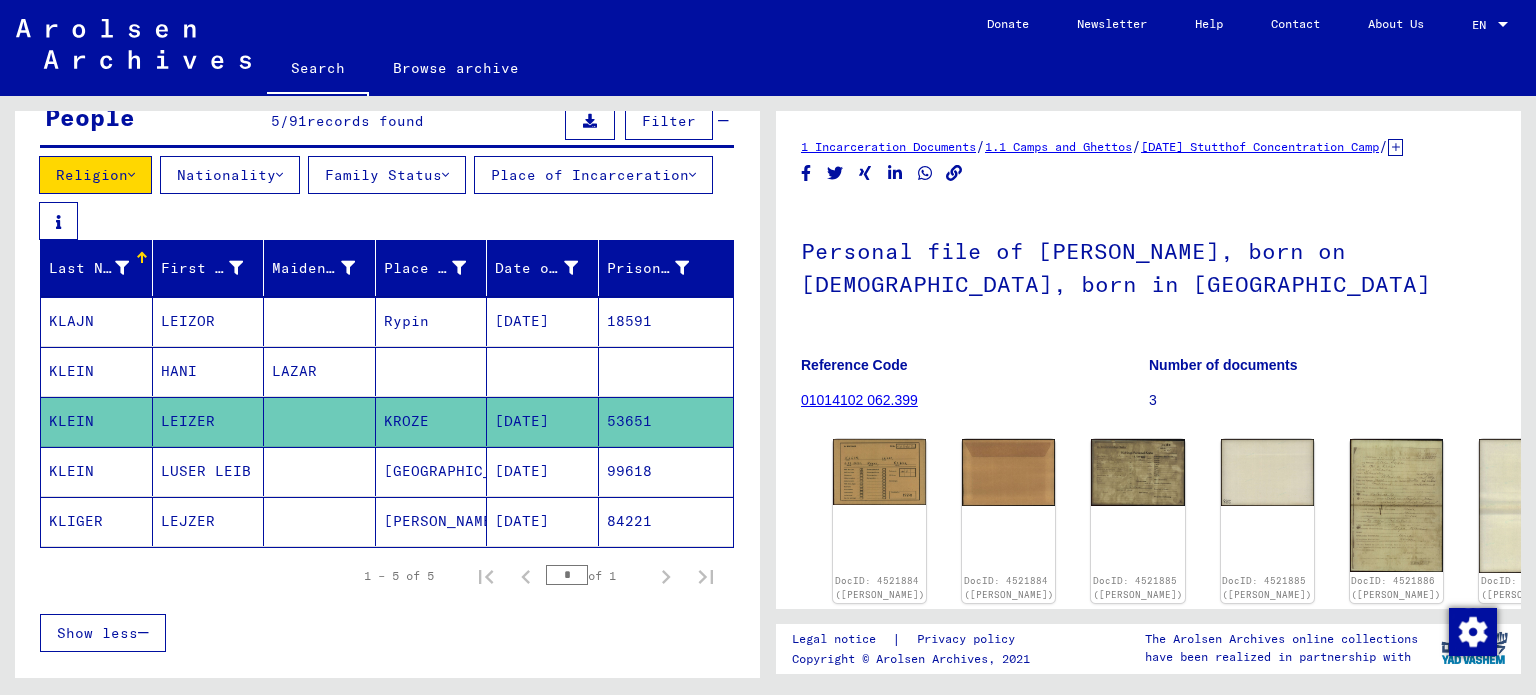 scroll, scrollTop: 0, scrollLeft: 0, axis: both 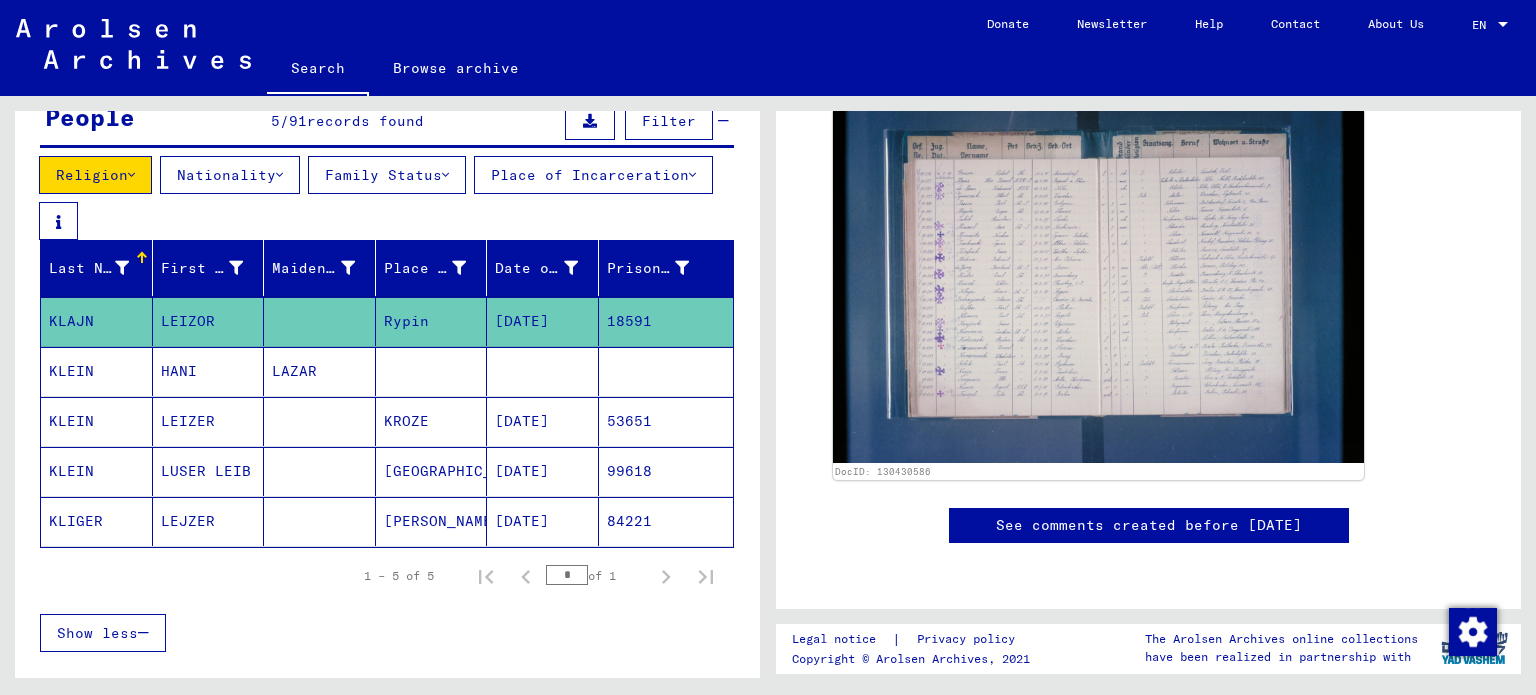 click on "LAZAR" at bounding box center [320, 421] 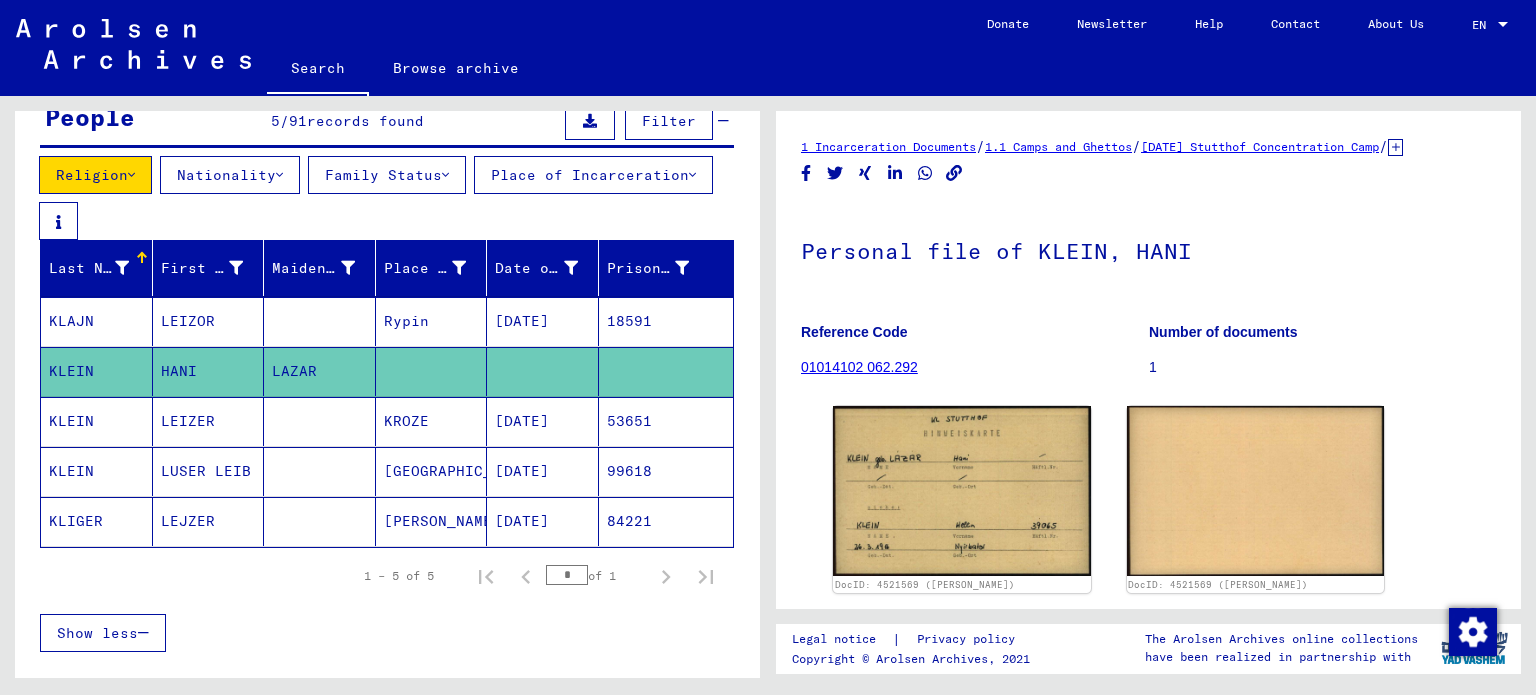 scroll, scrollTop: 0, scrollLeft: 0, axis: both 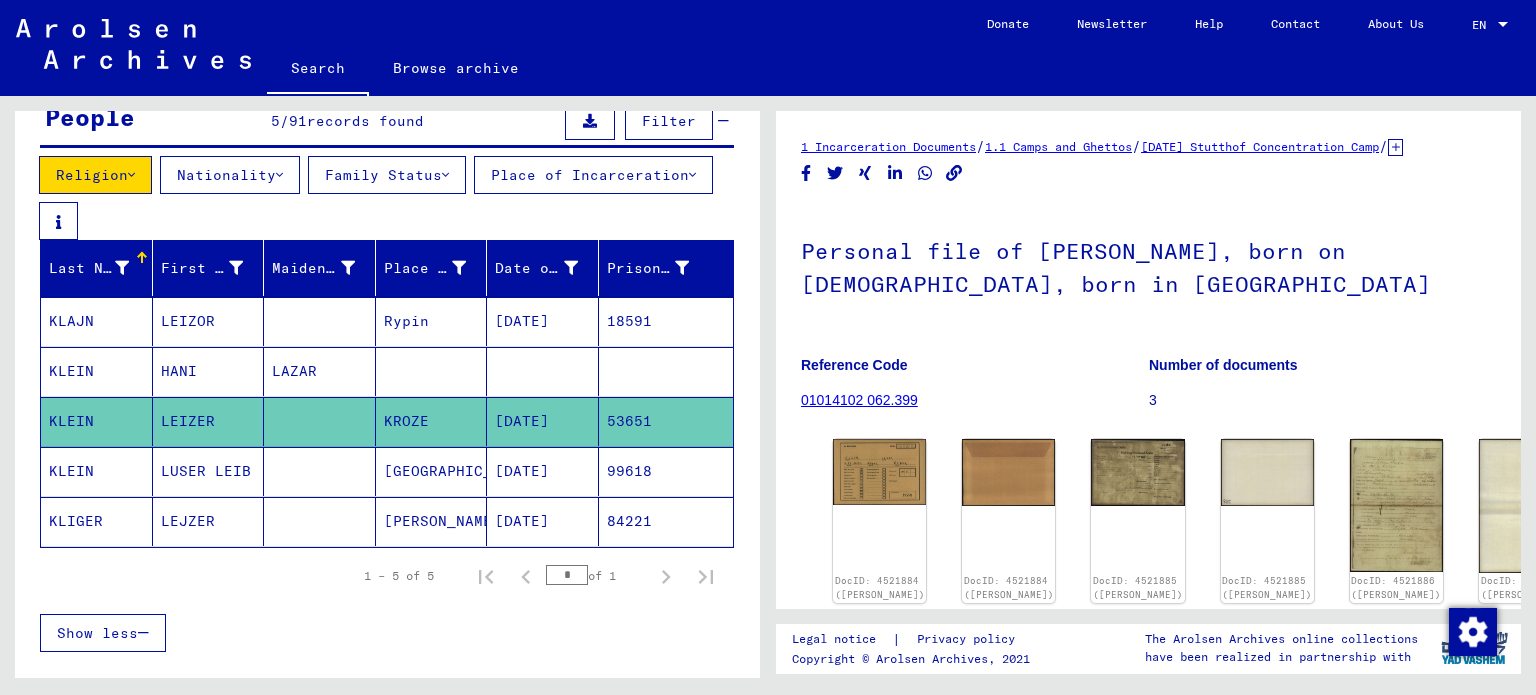 click on "[GEOGRAPHIC_DATA]" at bounding box center [432, 521] 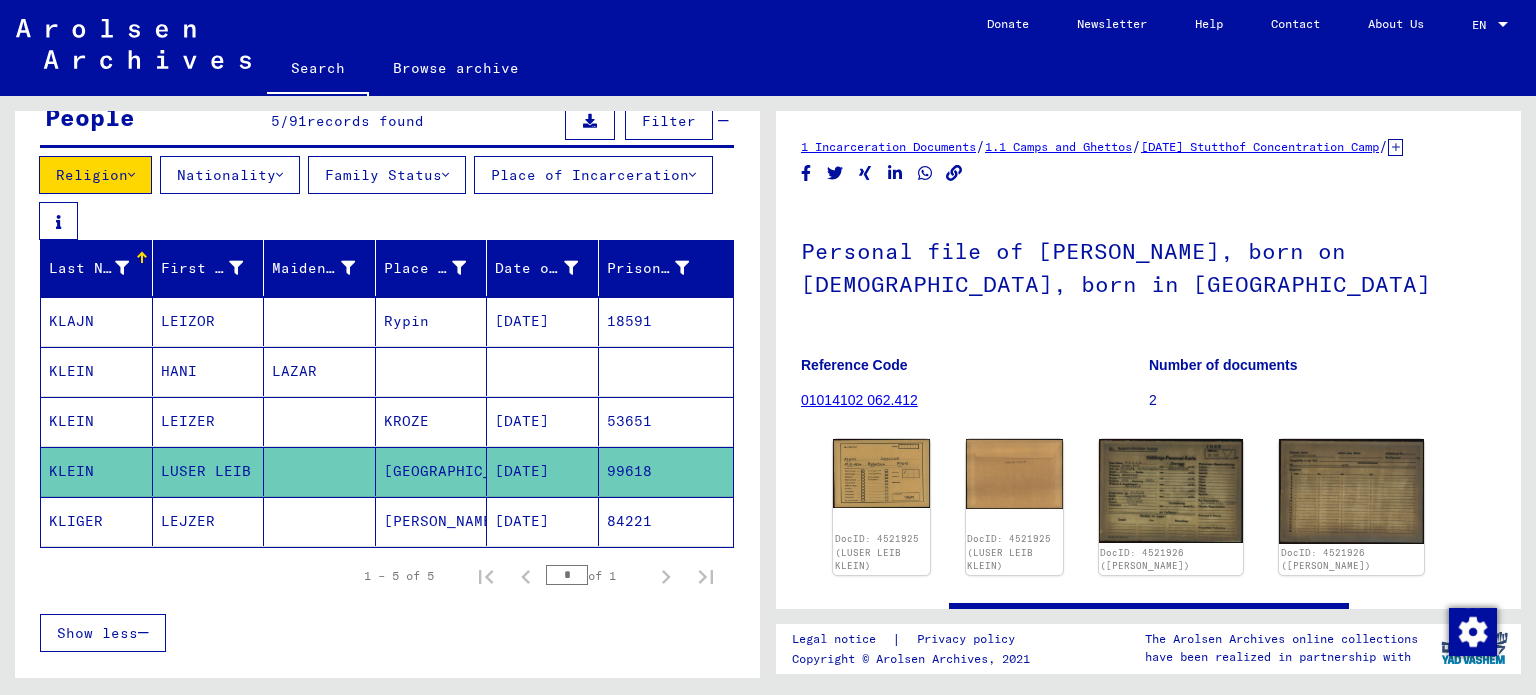 scroll, scrollTop: 0, scrollLeft: 0, axis: both 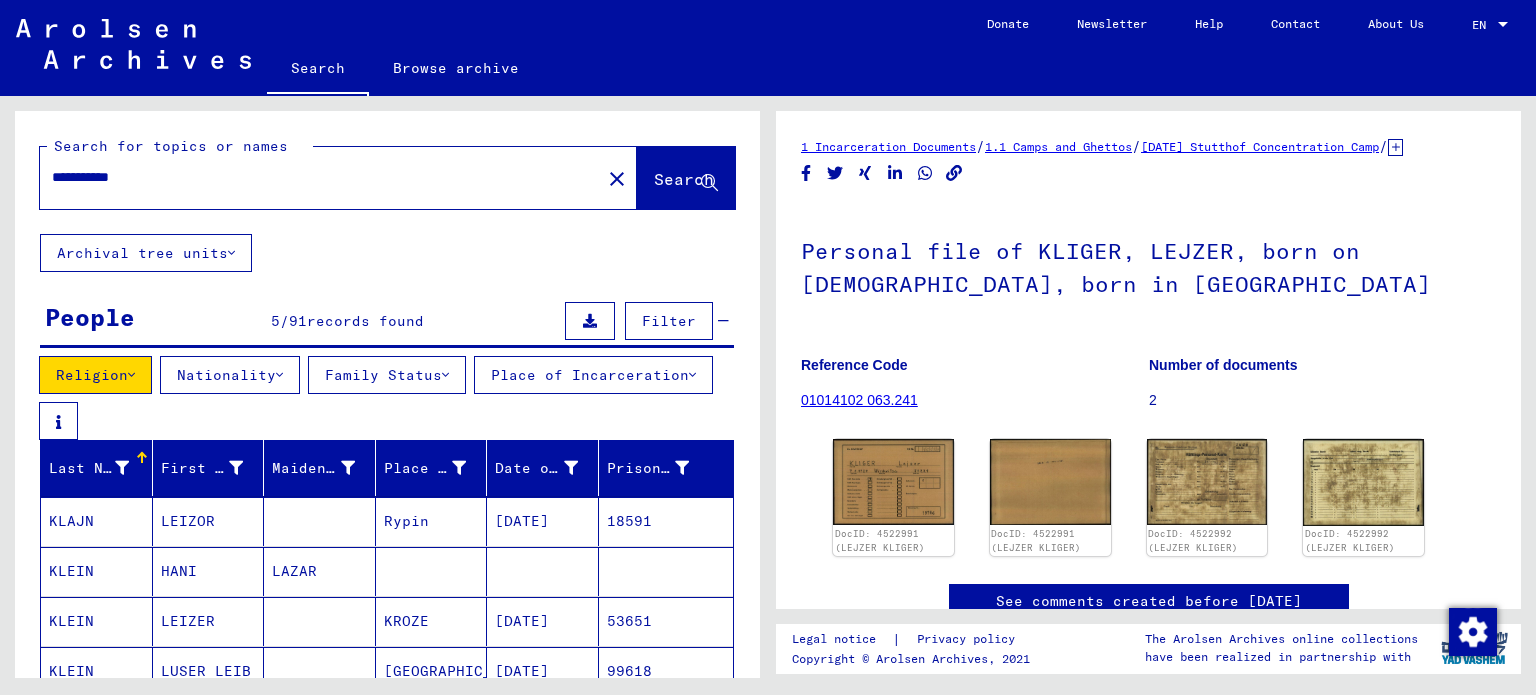 click on "**********" at bounding box center [320, 177] 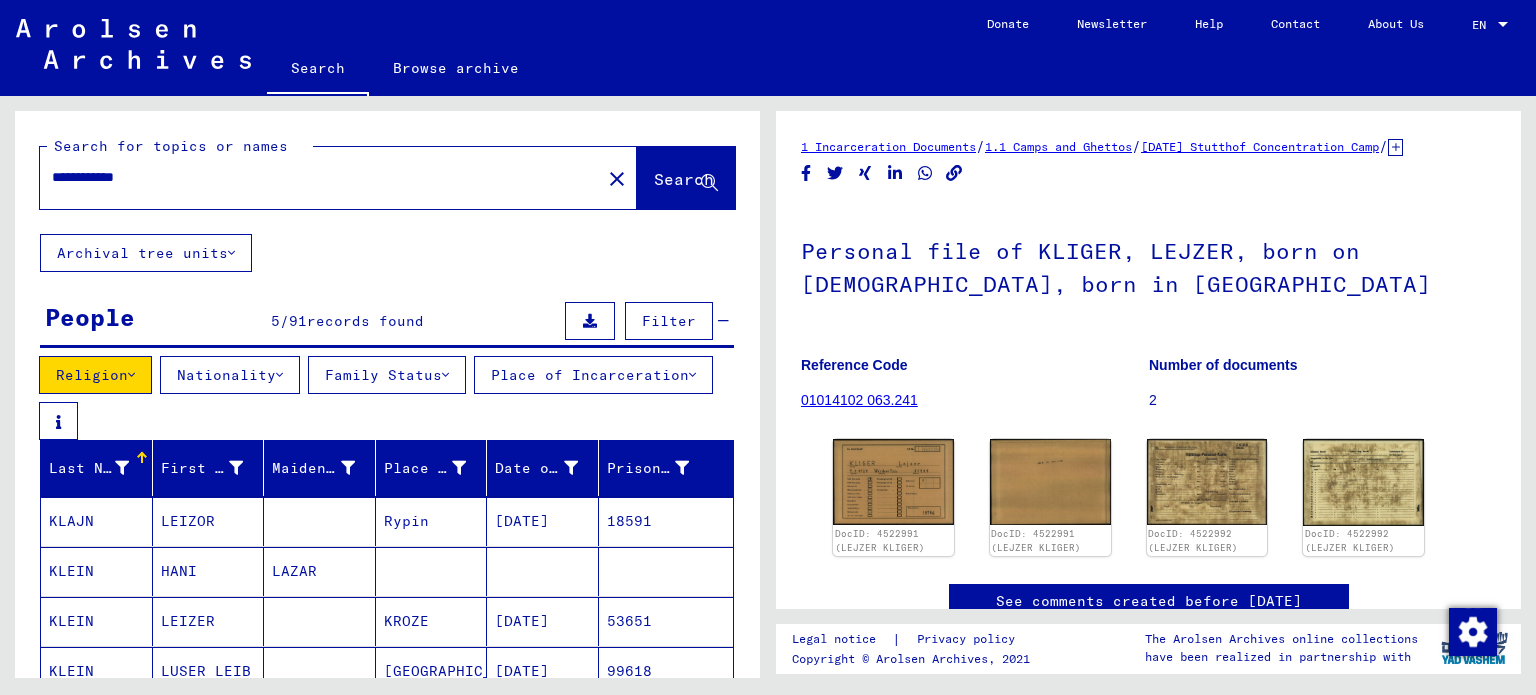 type on "**********" 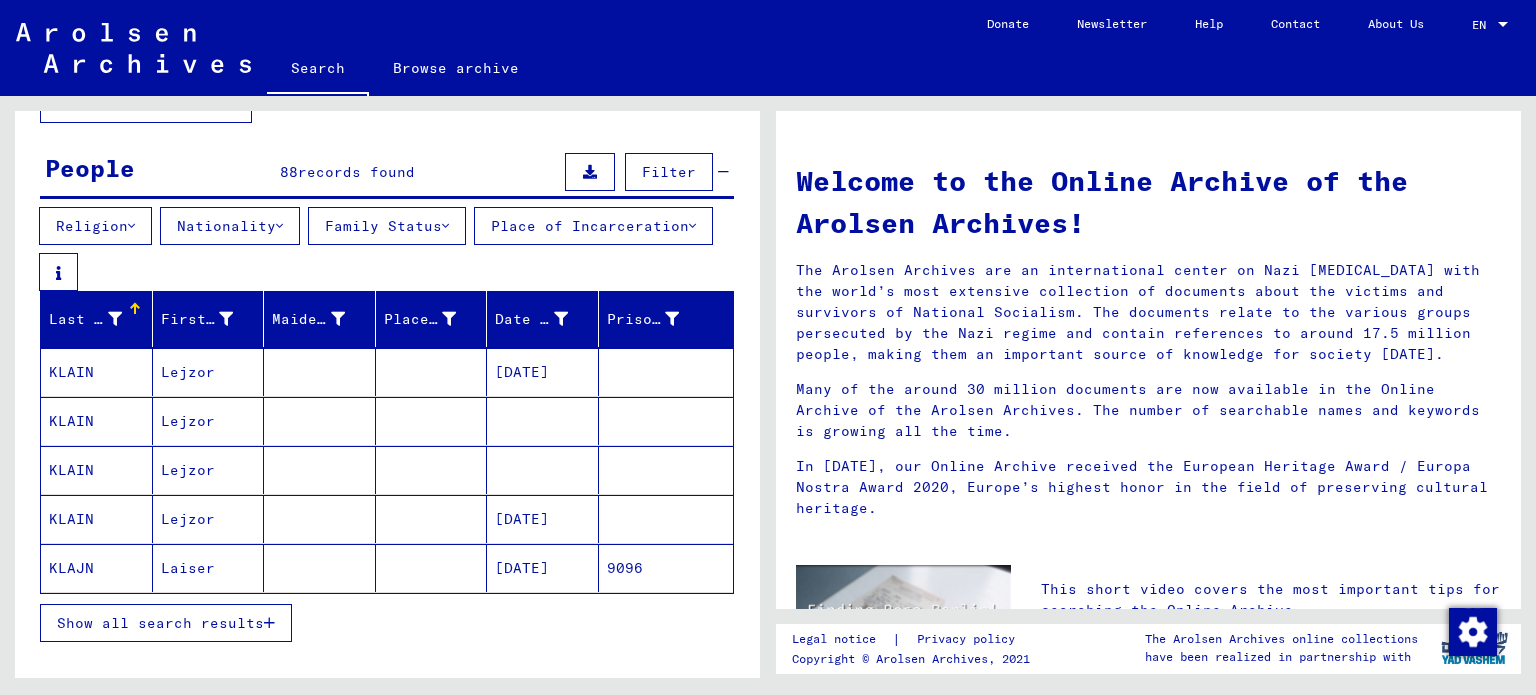 scroll, scrollTop: 200, scrollLeft: 0, axis: vertical 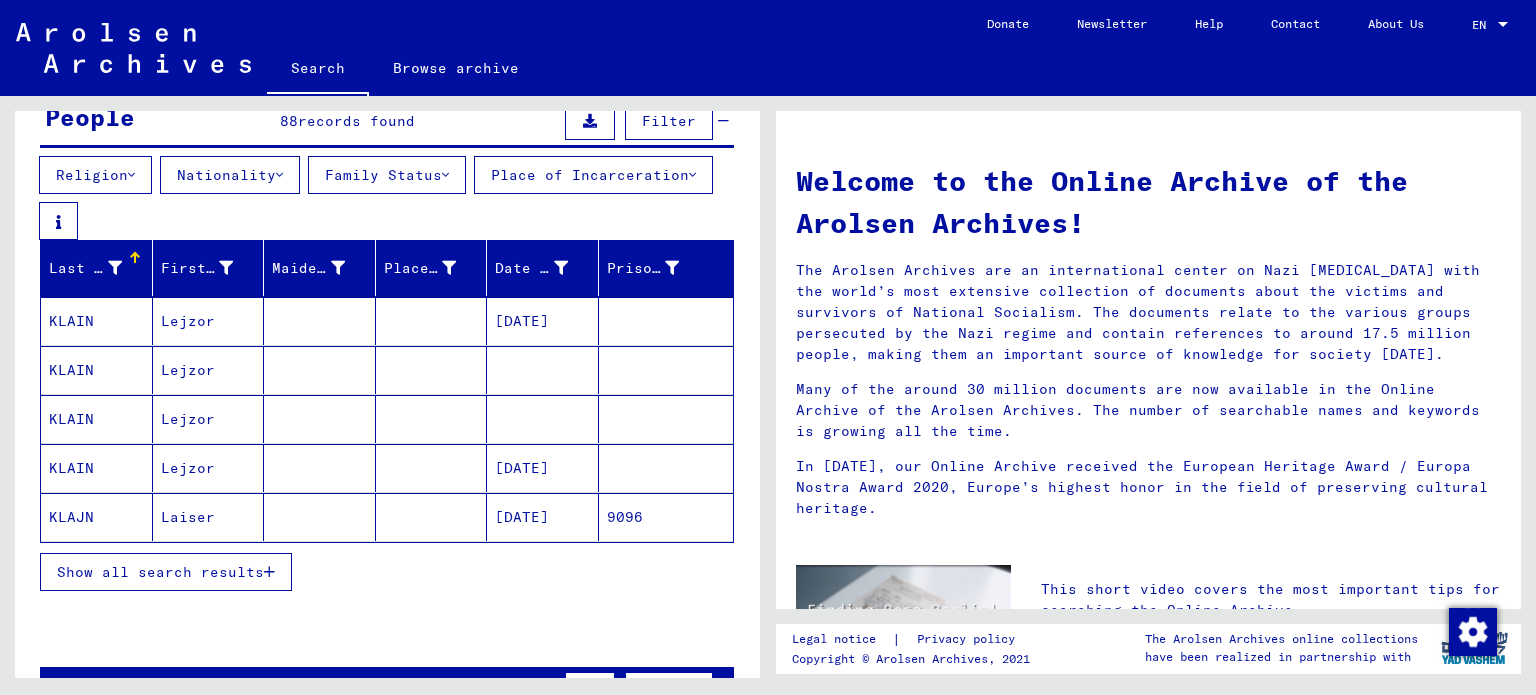 click on "KLAIN" at bounding box center [97, 370] 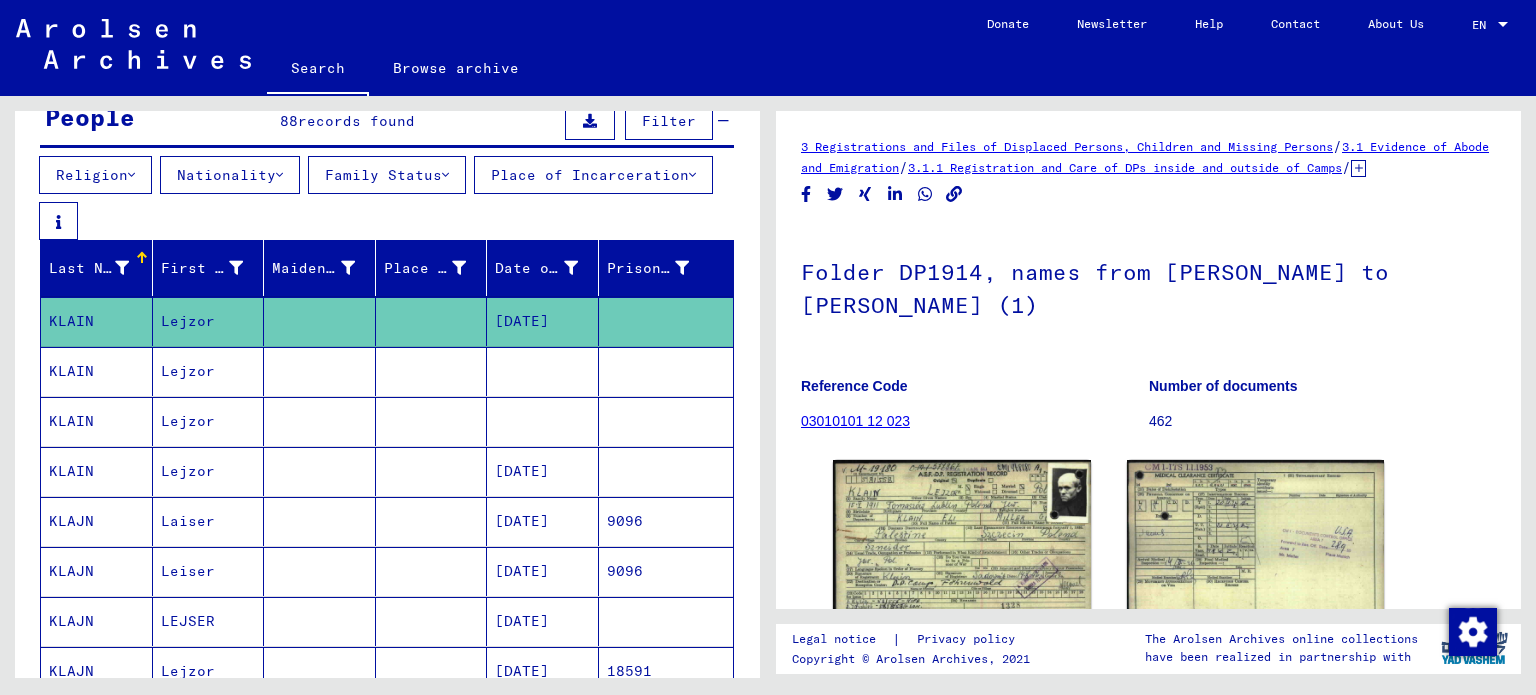 scroll, scrollTop: 0, scrollLeft: 0, axis: both 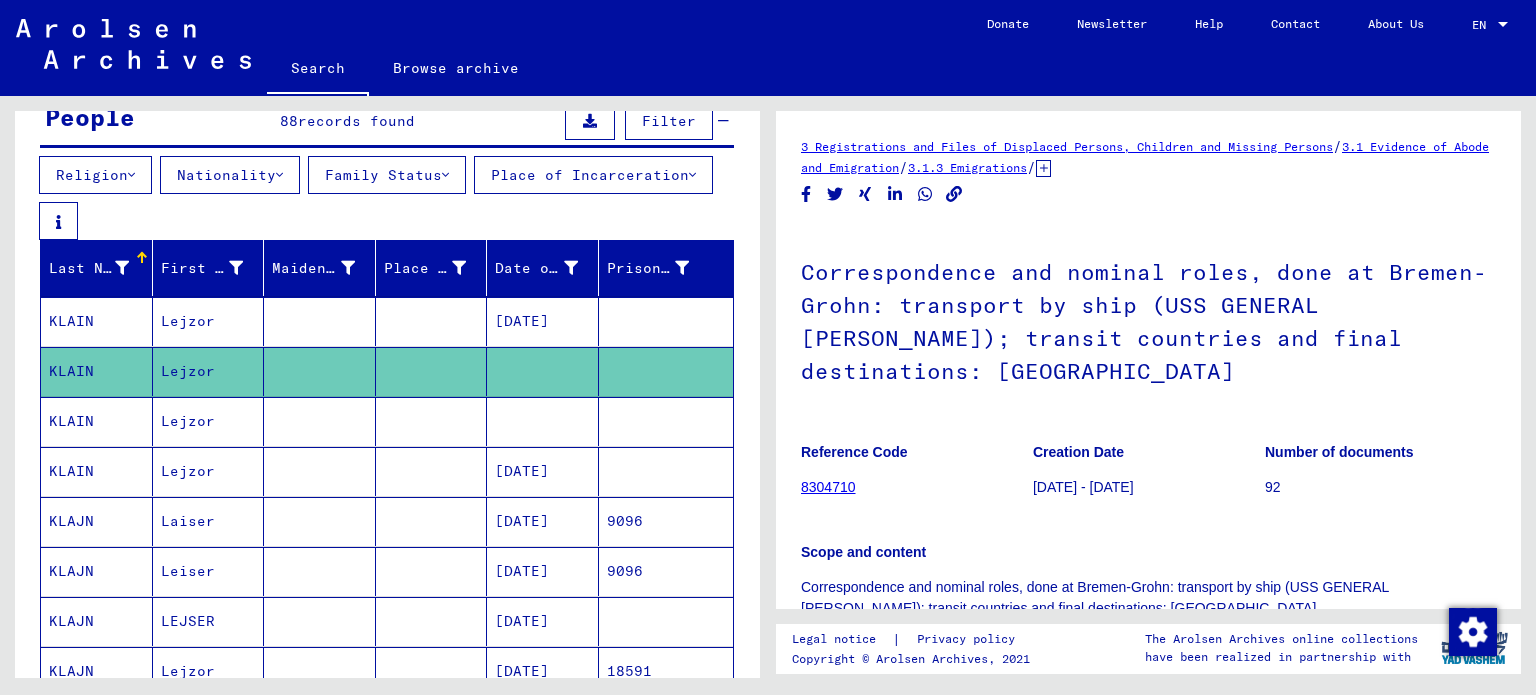 click on "KLAIN" at bounding box center (97, 471) 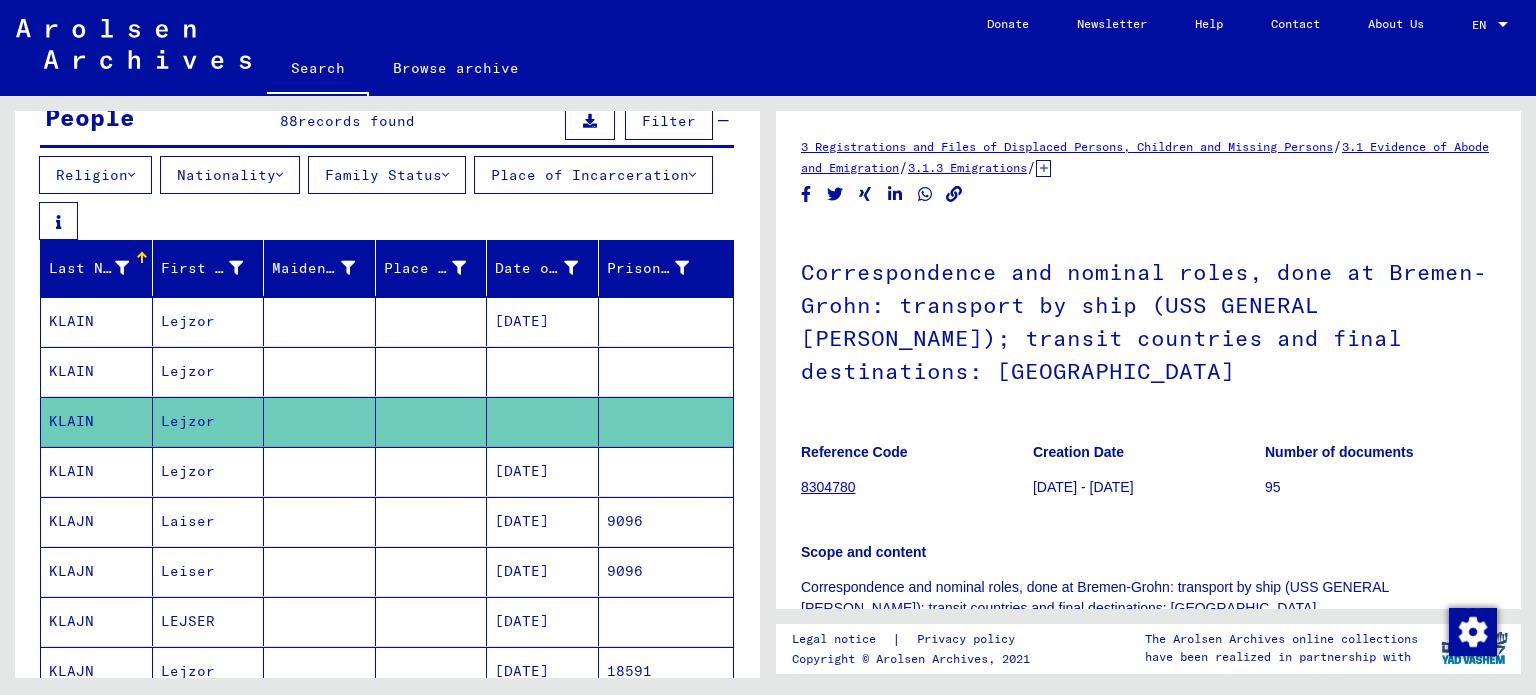 scroll, scrollTop: 0, scrollLeft: 0, axis: both 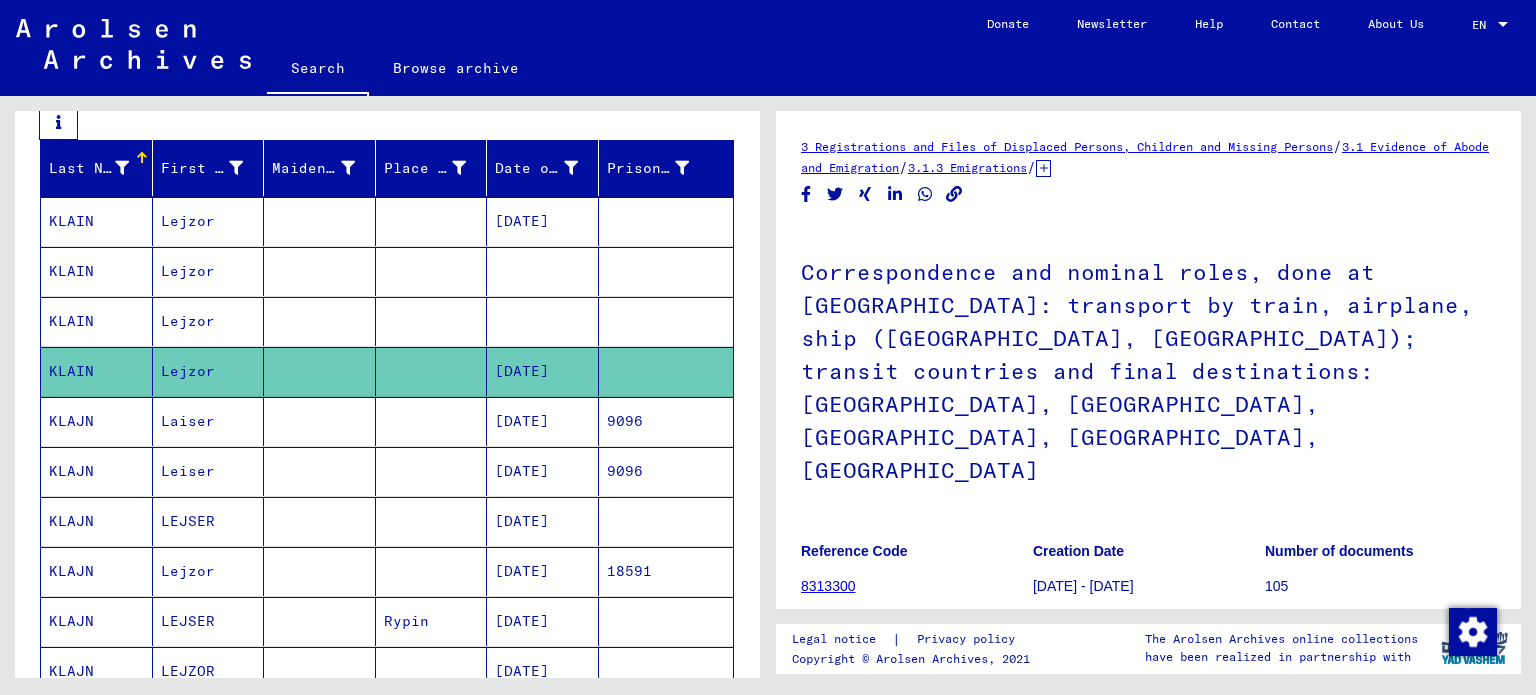 click on "KLAJN" at bounding box center [97, 471] 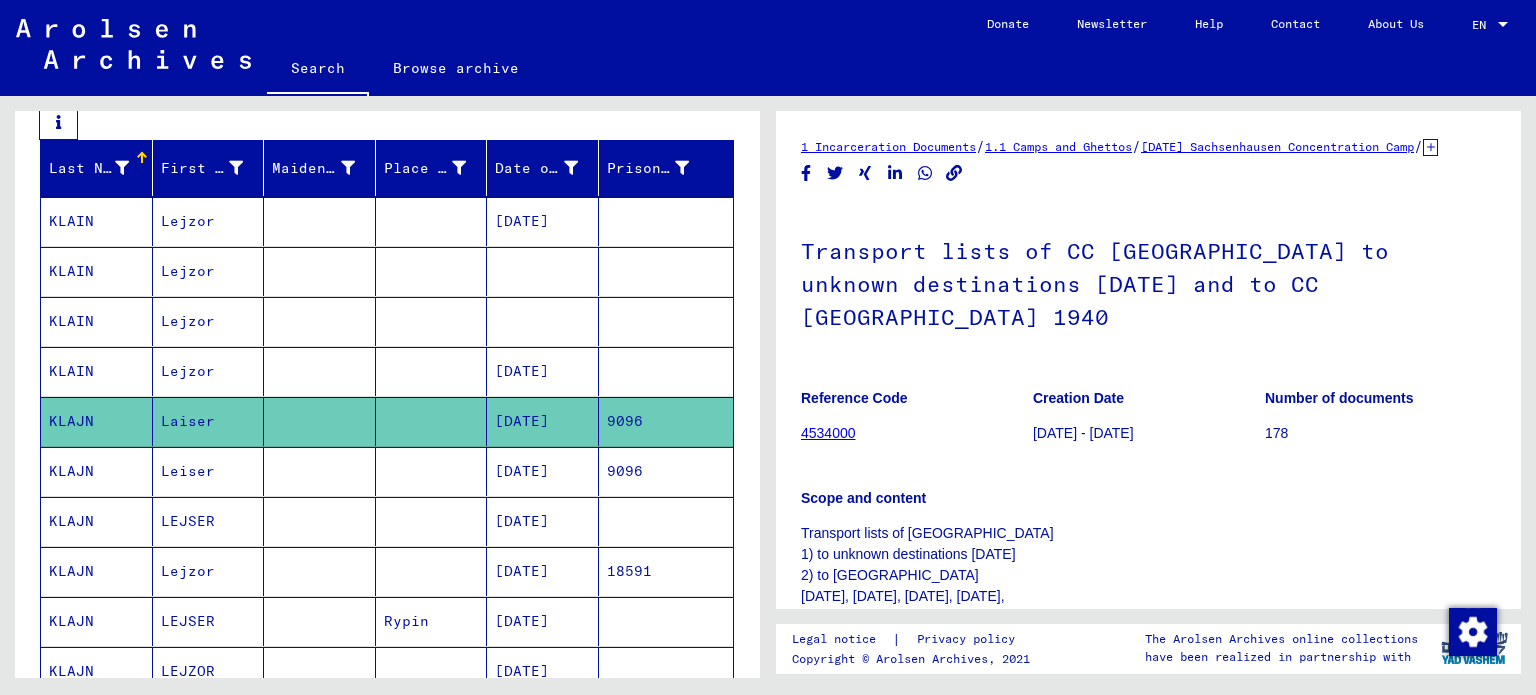 scroll, scrollTop: 0, scrollLeft: 0, axis: both 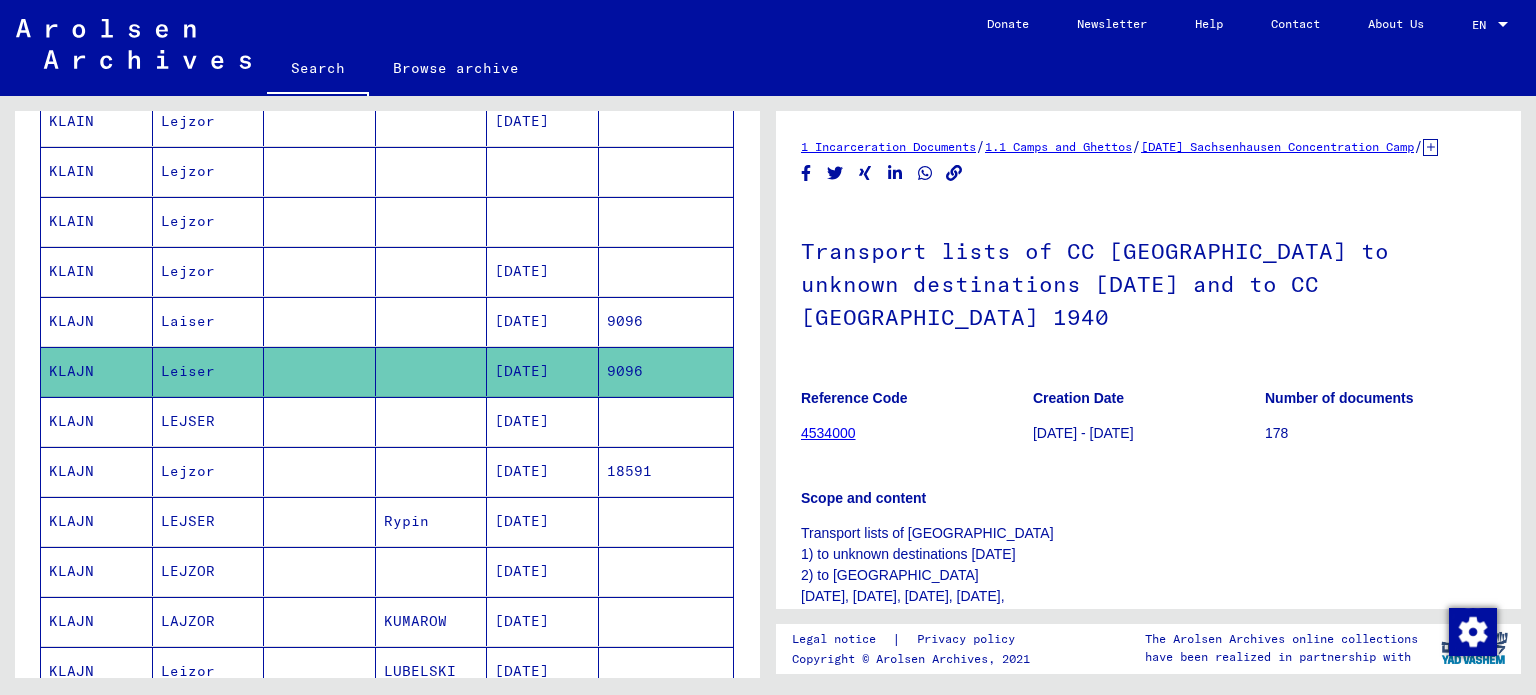 click on "KLAJN" at bounding box center [97, 471] 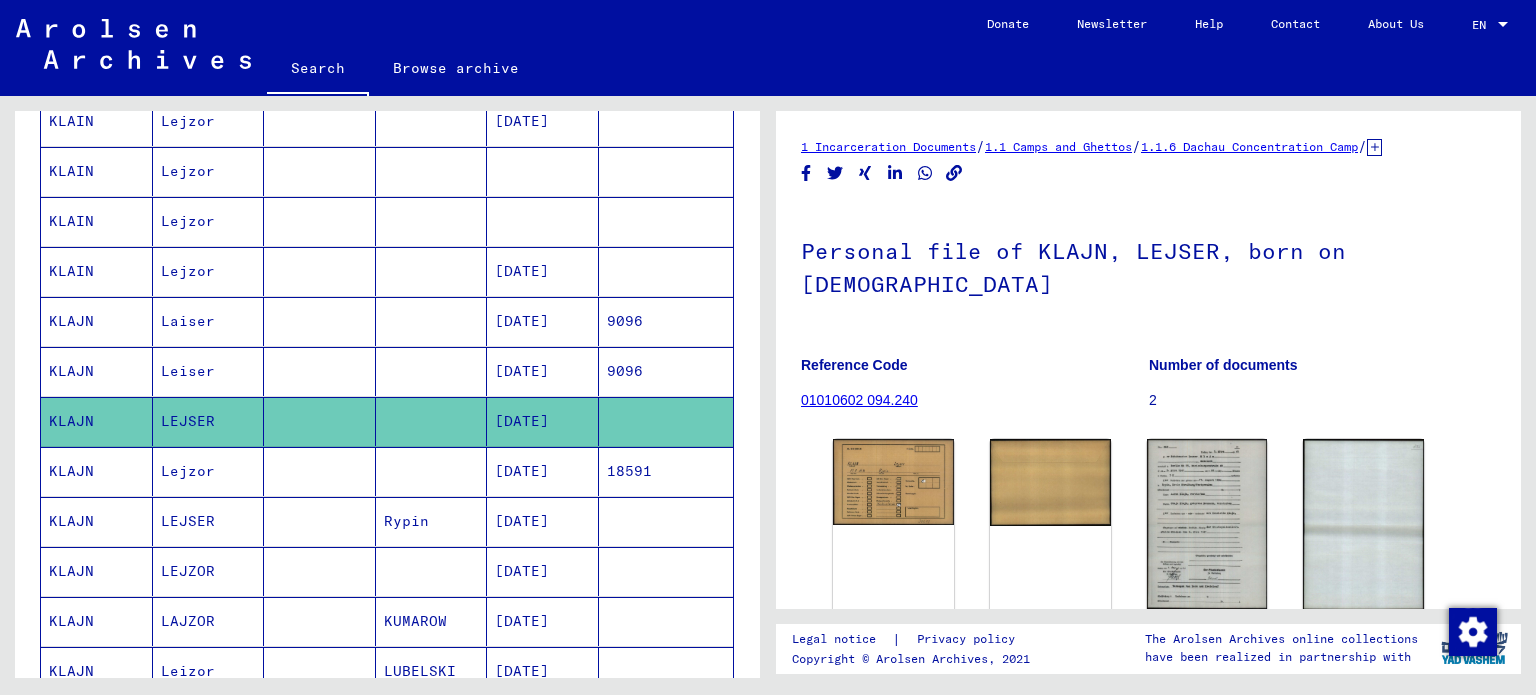 click on "KLAJN" at bounding box center (97, 521) 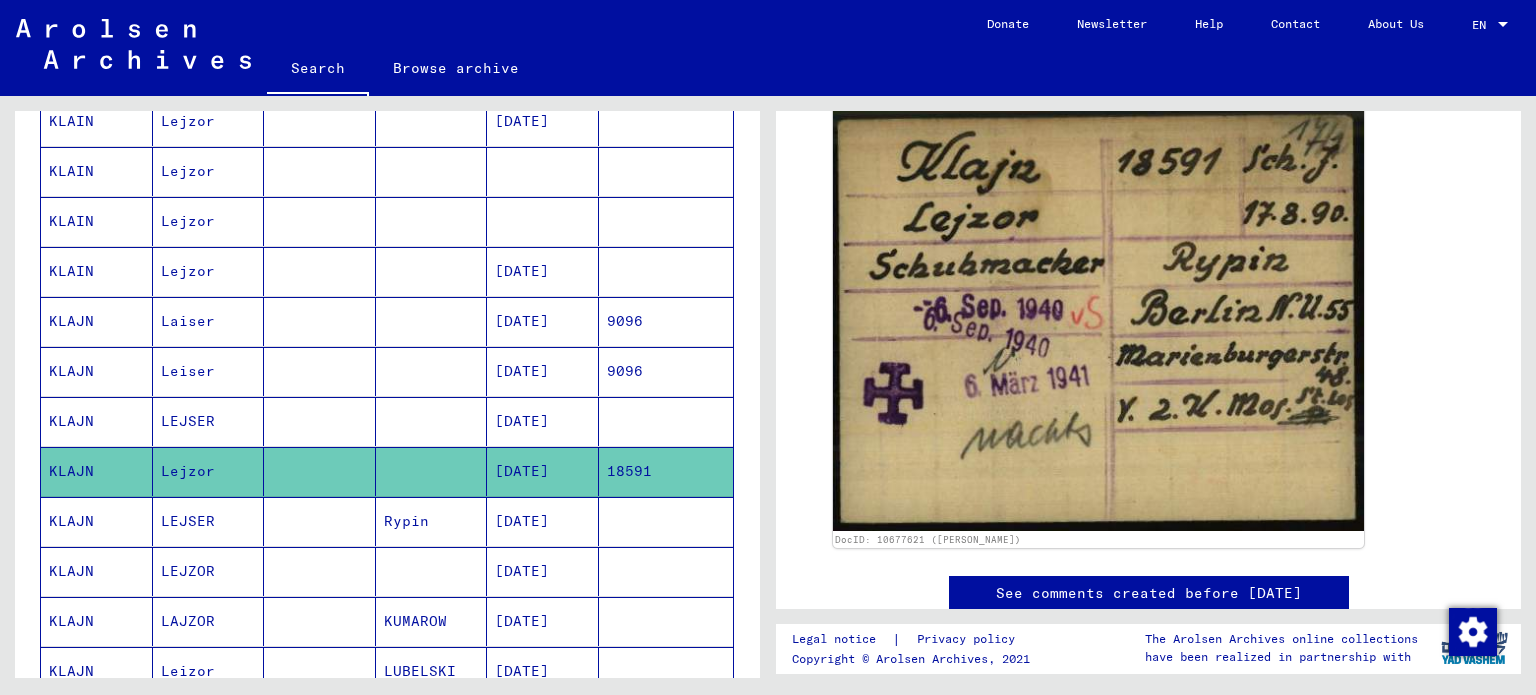 click on "KLAJN" at bounding box center (97, 571) 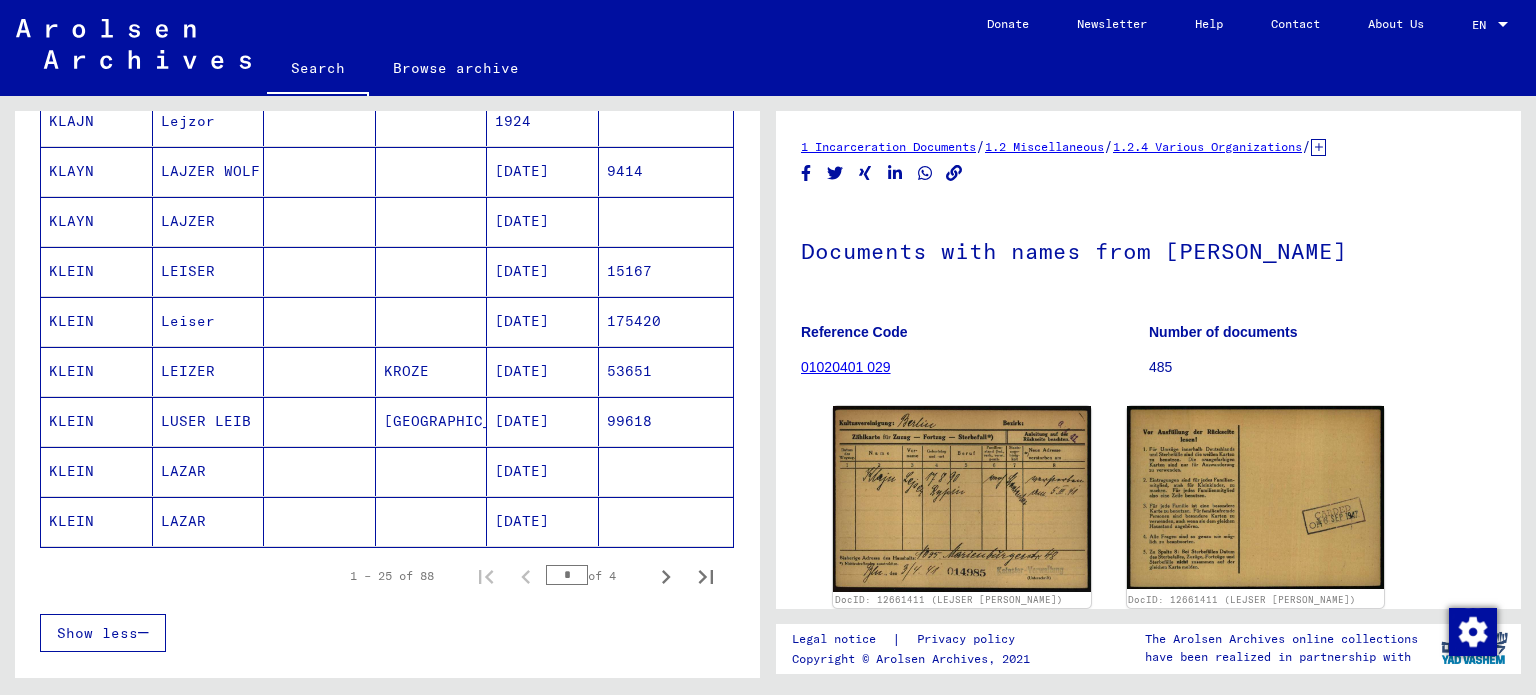 click on "KLEIN" 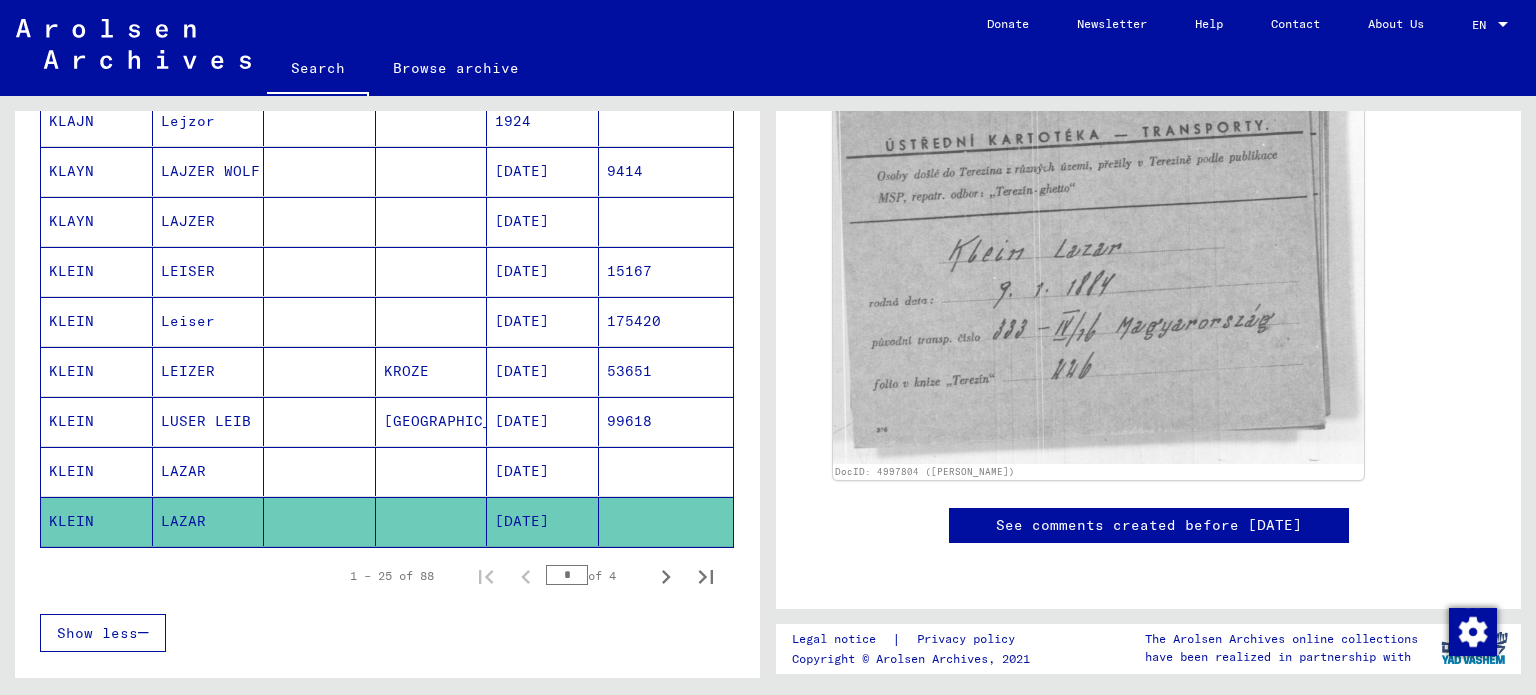 click on "KLEIN" at bounding box center (97, 521) 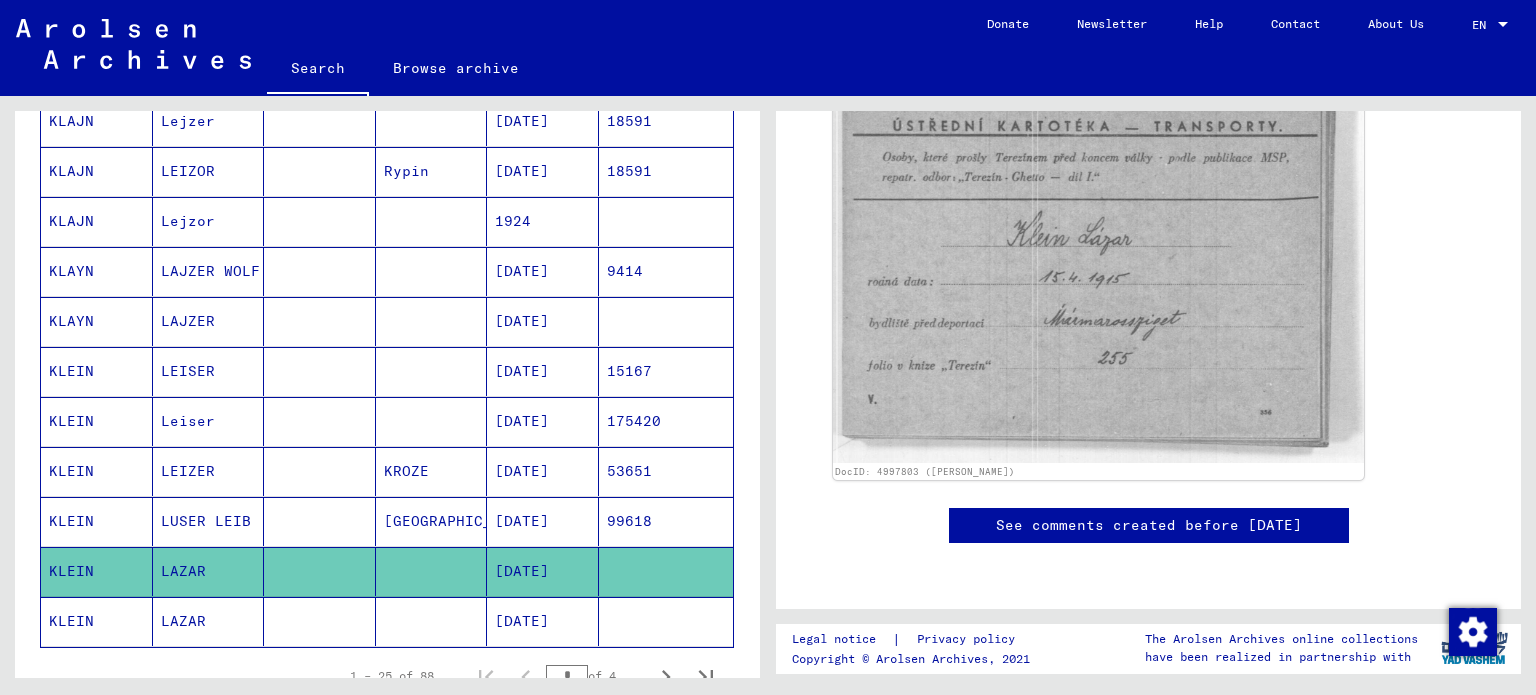 click on "KLEIN" at bounding box center (97, 471) 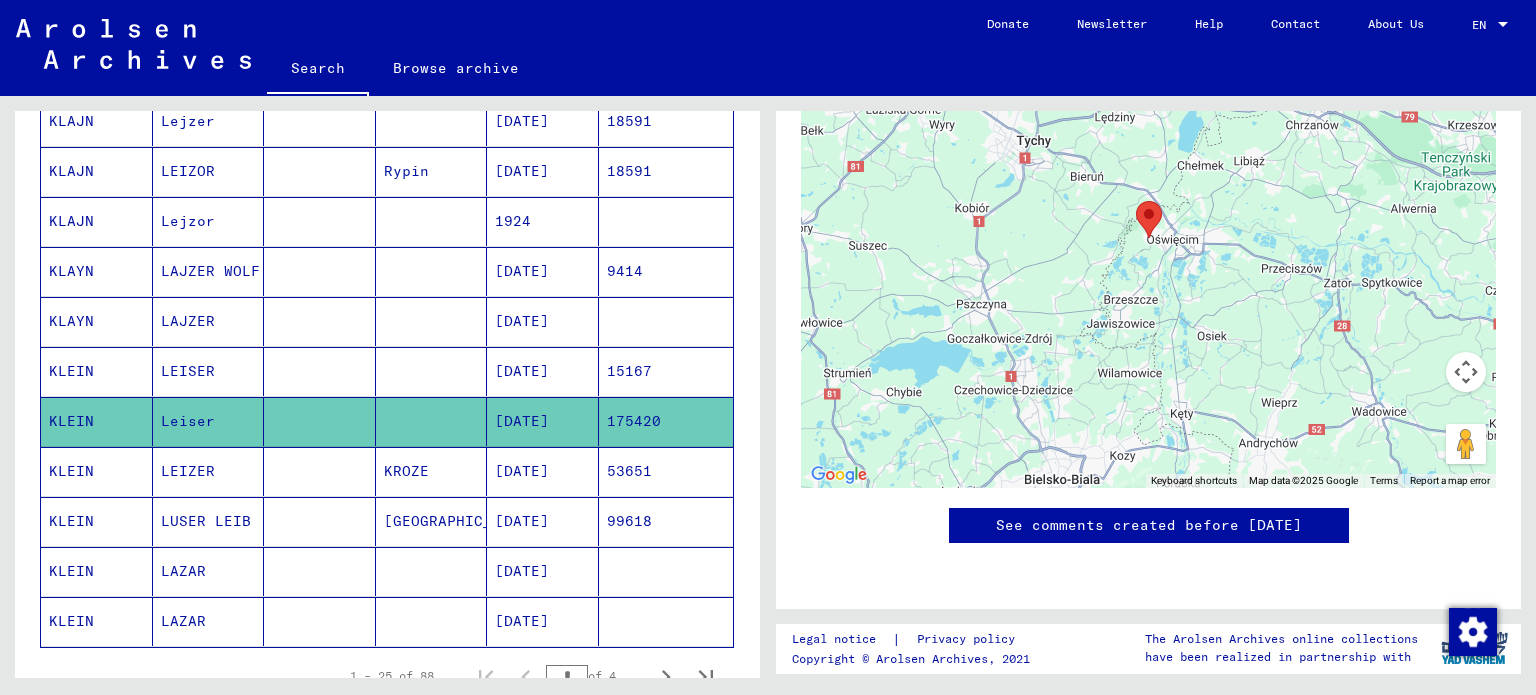 click on "KLEIN" at bounding box center (97, 421) 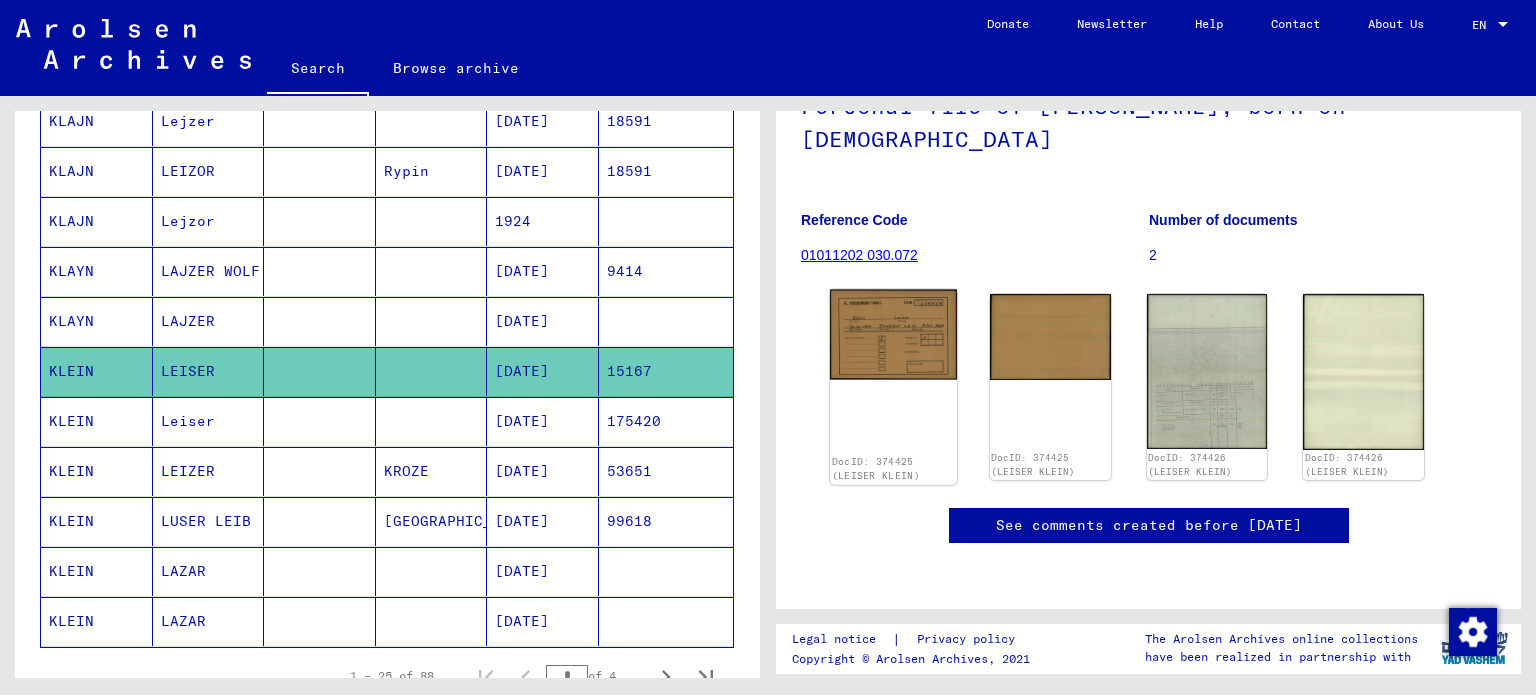 click 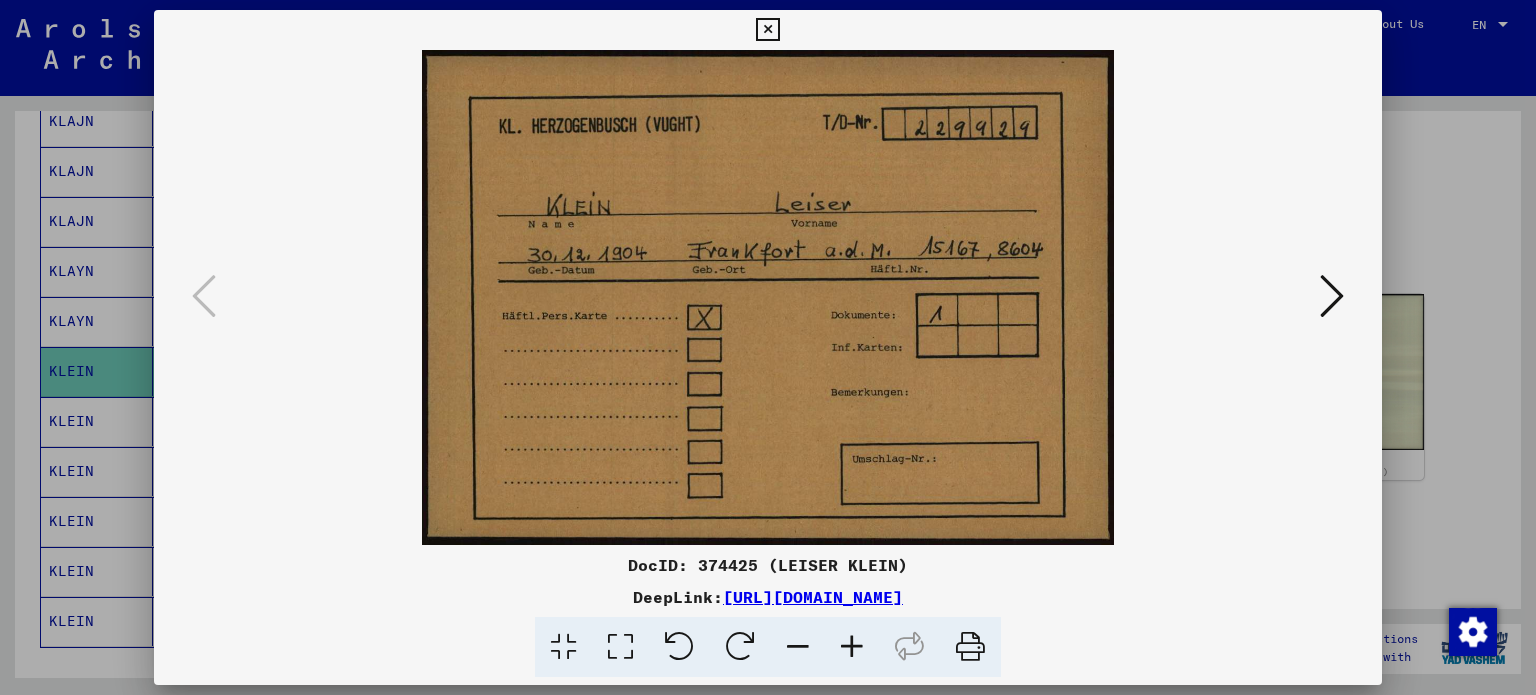 click at bounding box center [1332, 296] 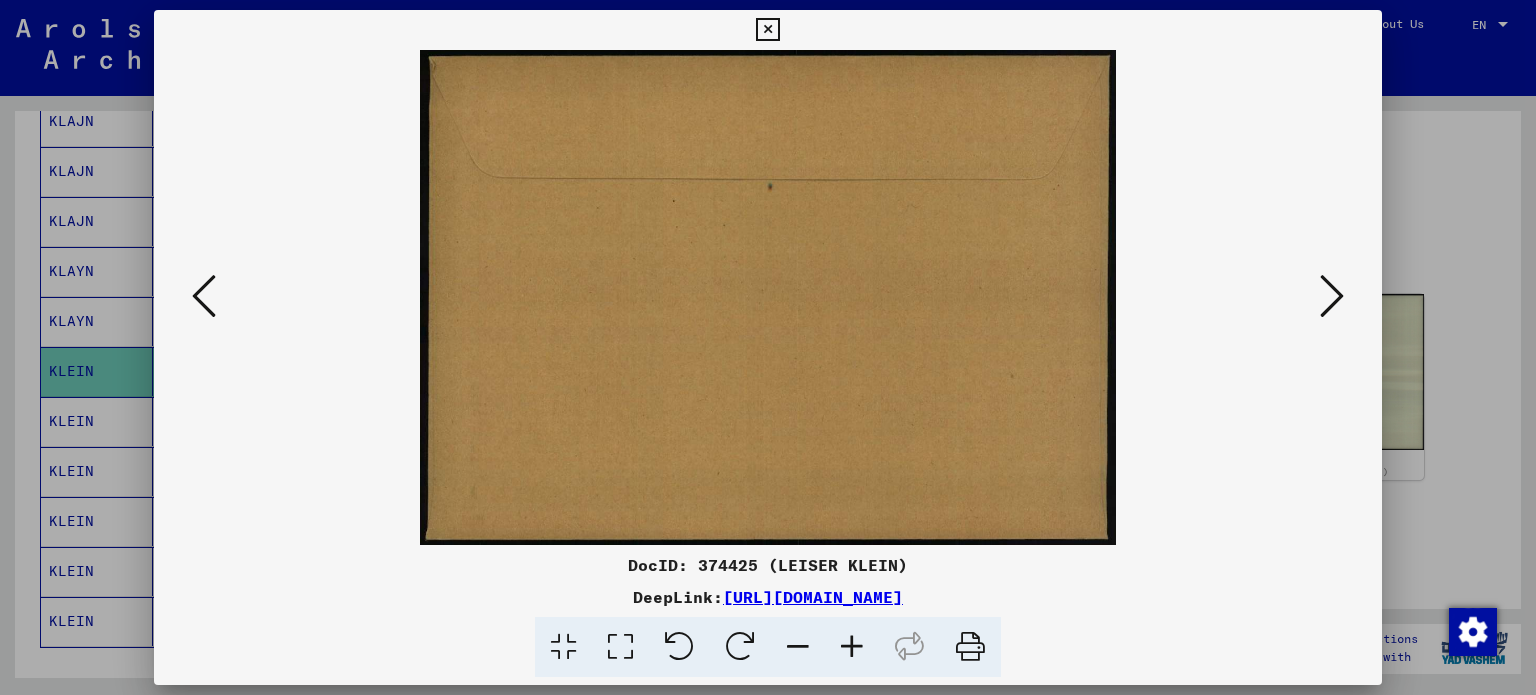 click at bounding box center [1332, 296] 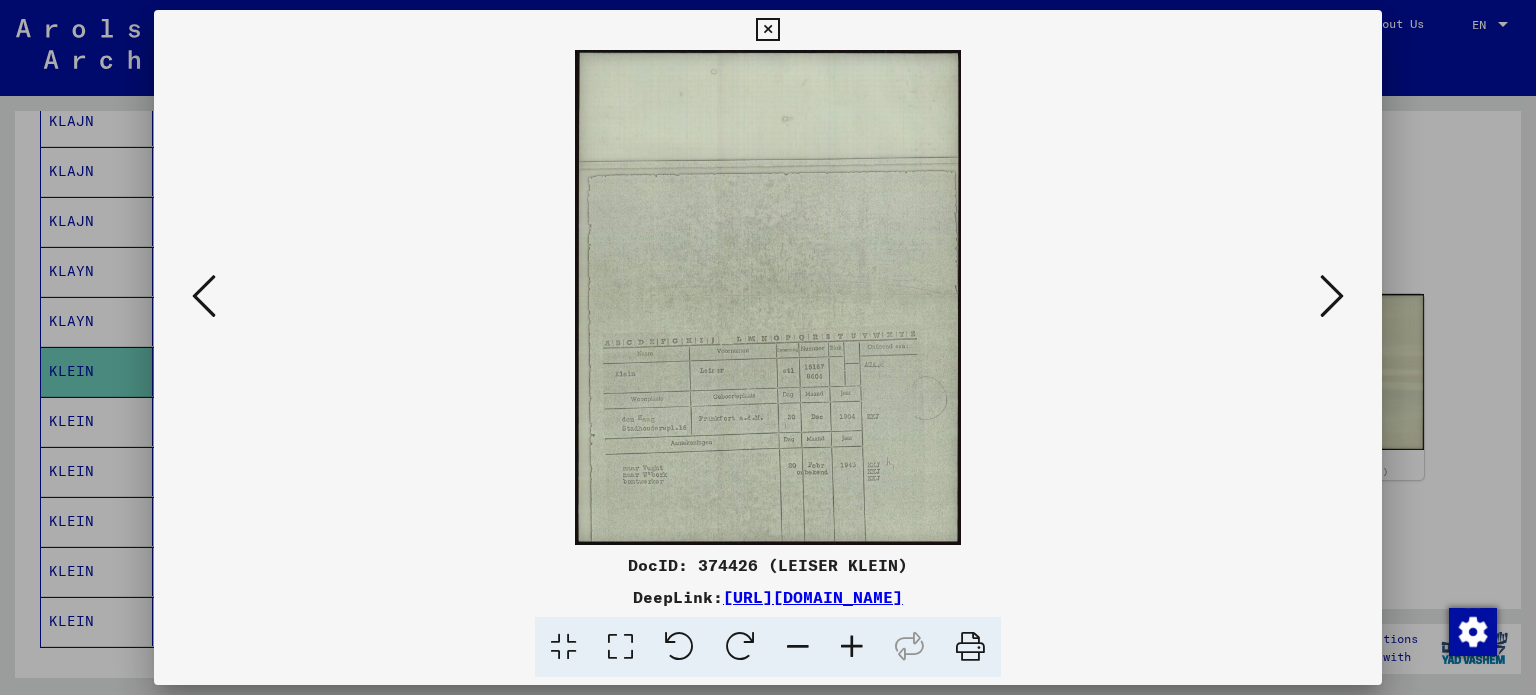 click at bounding box center (1332, 296) 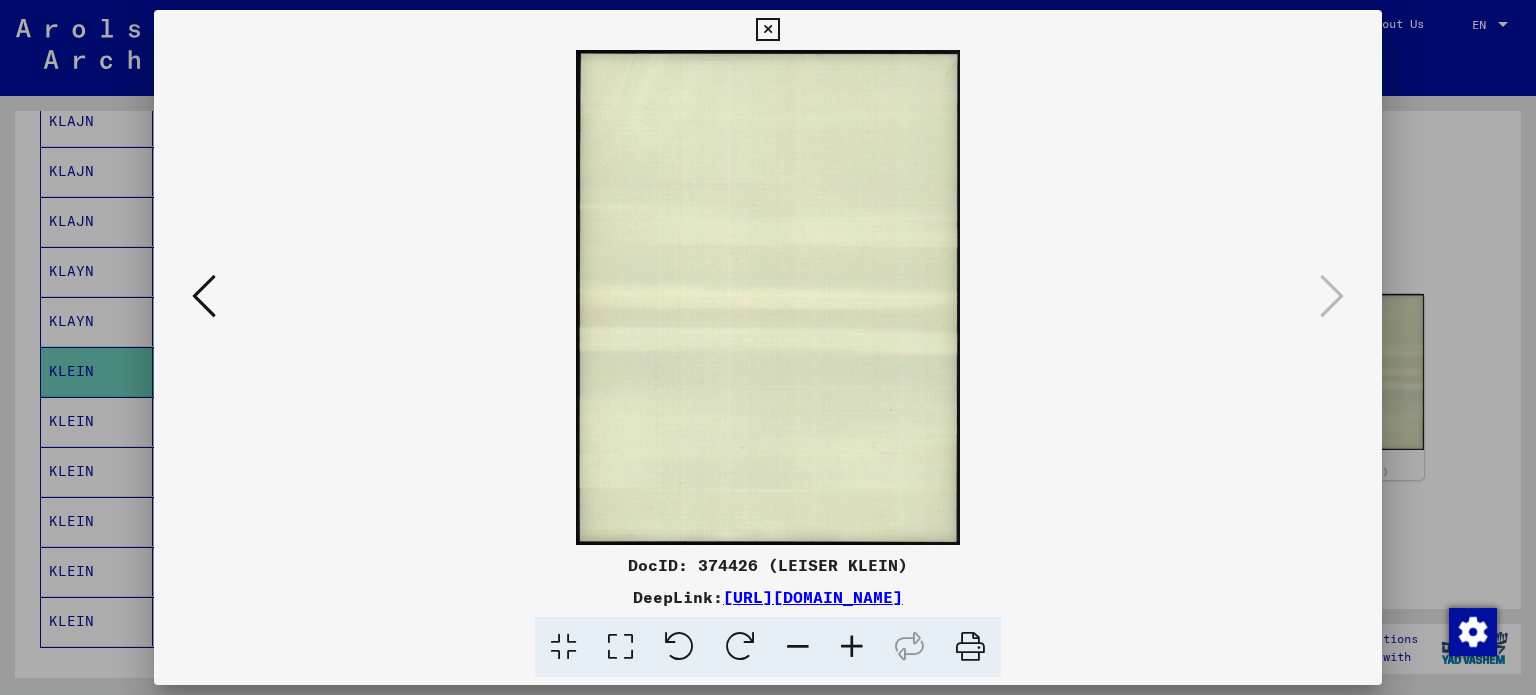 click at bounding box center (767, 30) 